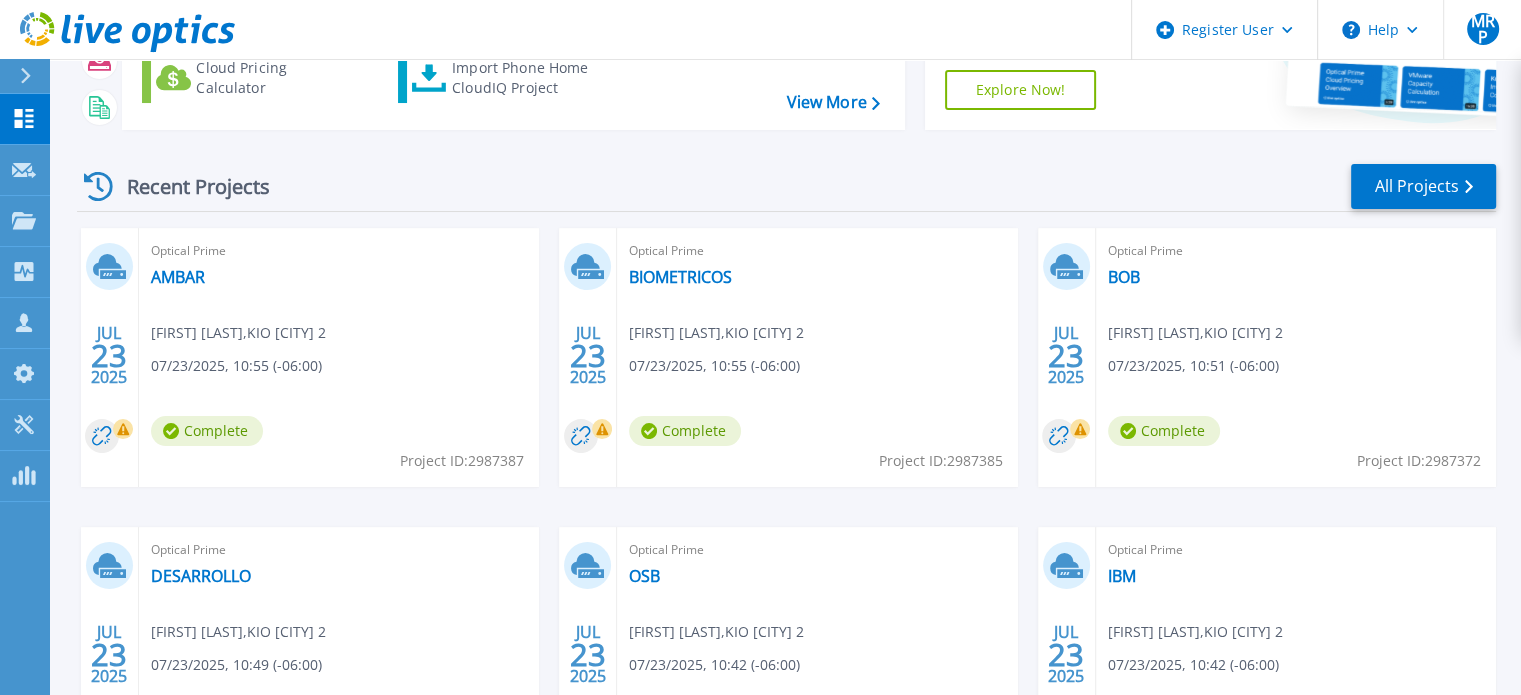 scroll, scrollTop: 0, scrollLeft: 0, axis: both 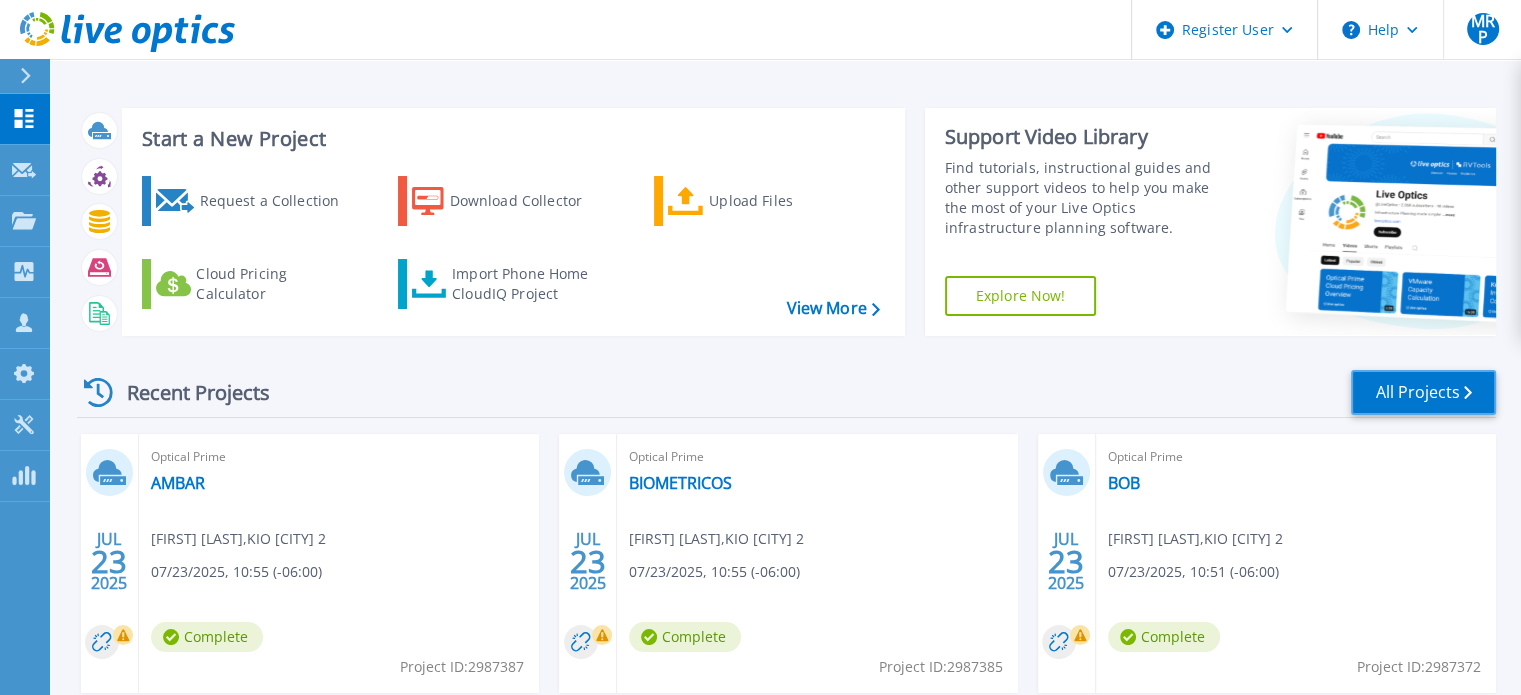 click on "All Projects" at bounding box center (1423, 392) 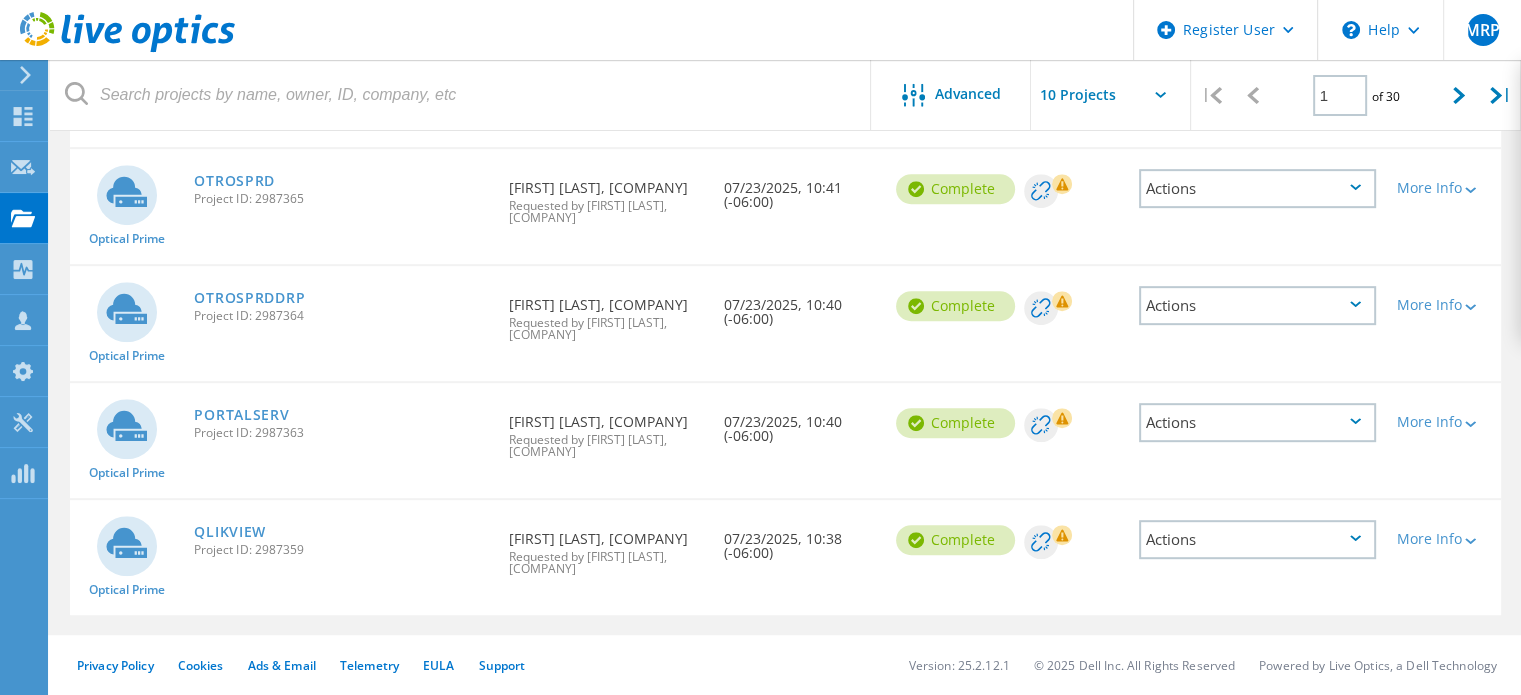 scroll, scrollTop: 1057, scrollLeft: 0, axis: vertical 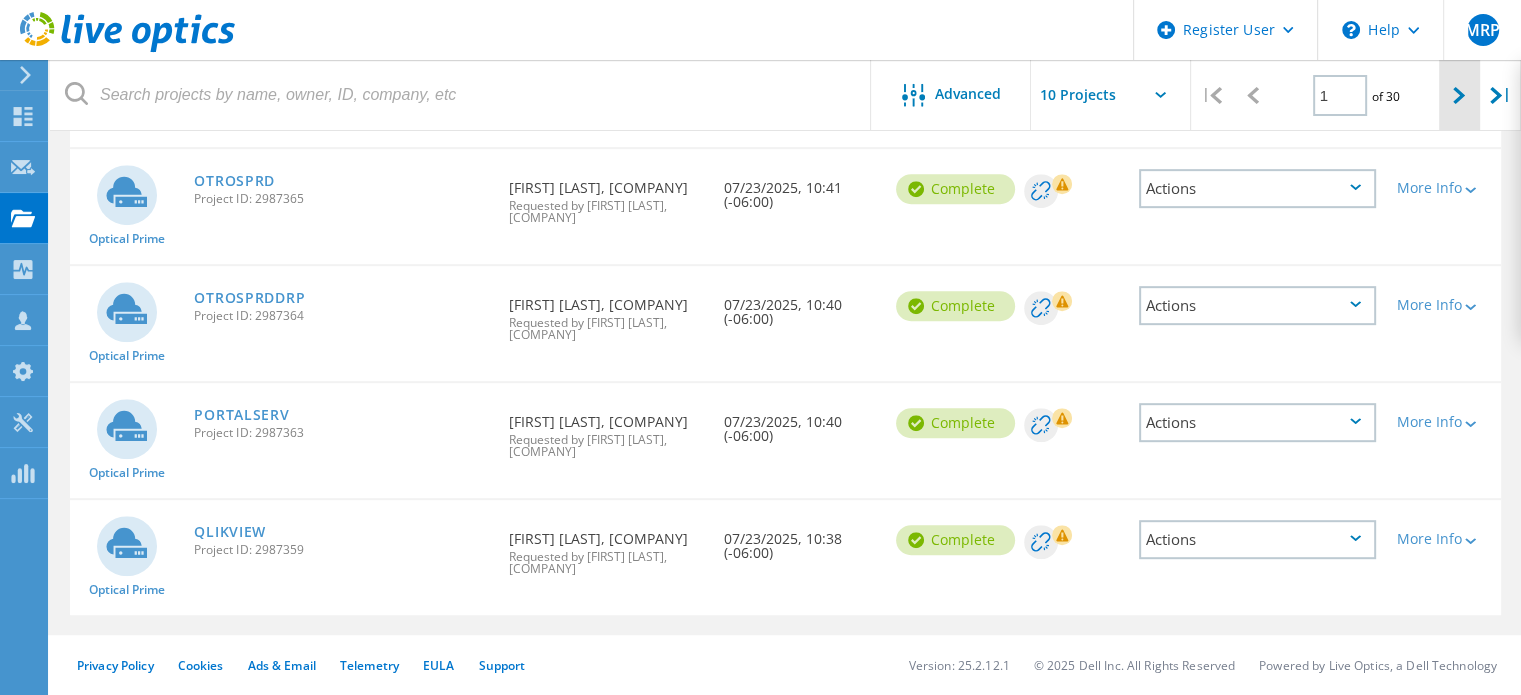 click 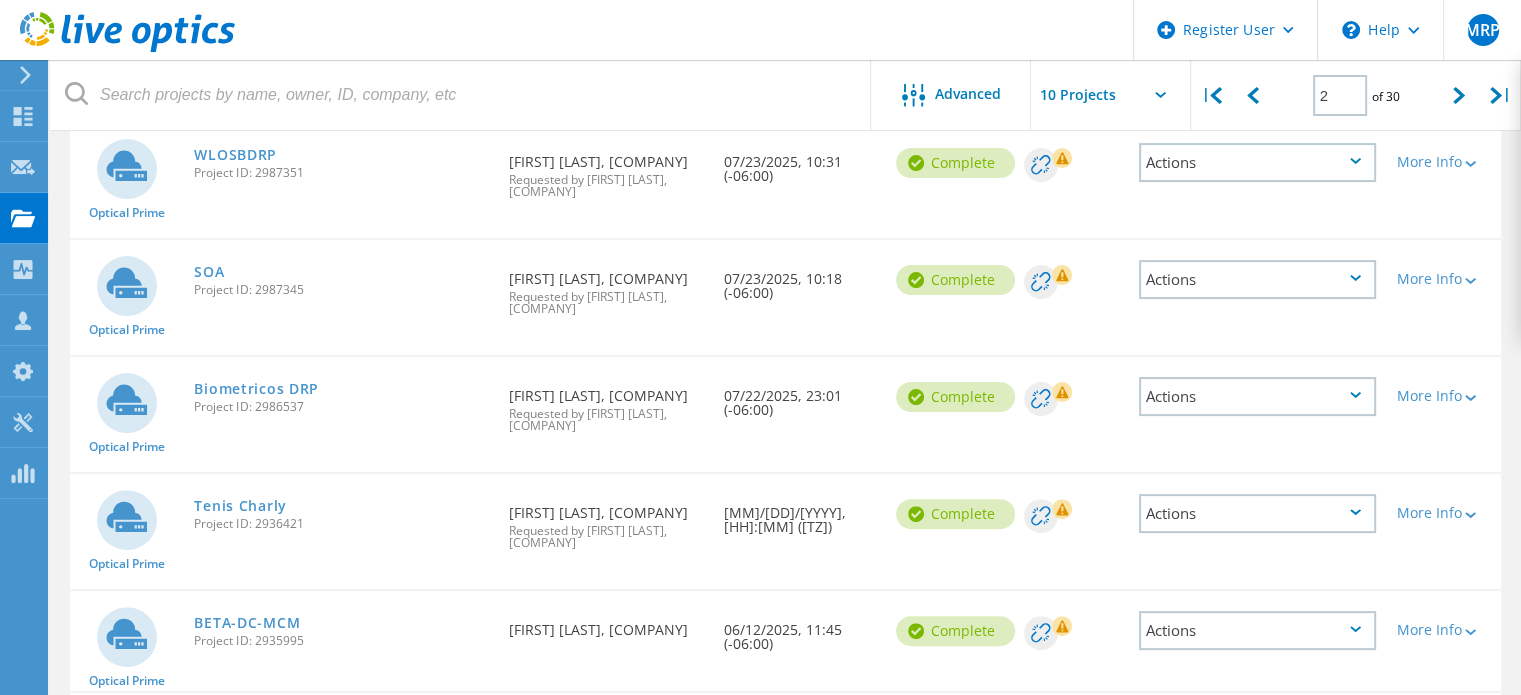 scroll, scrollTop: 473, scrollLeft: 0, axis: vertical 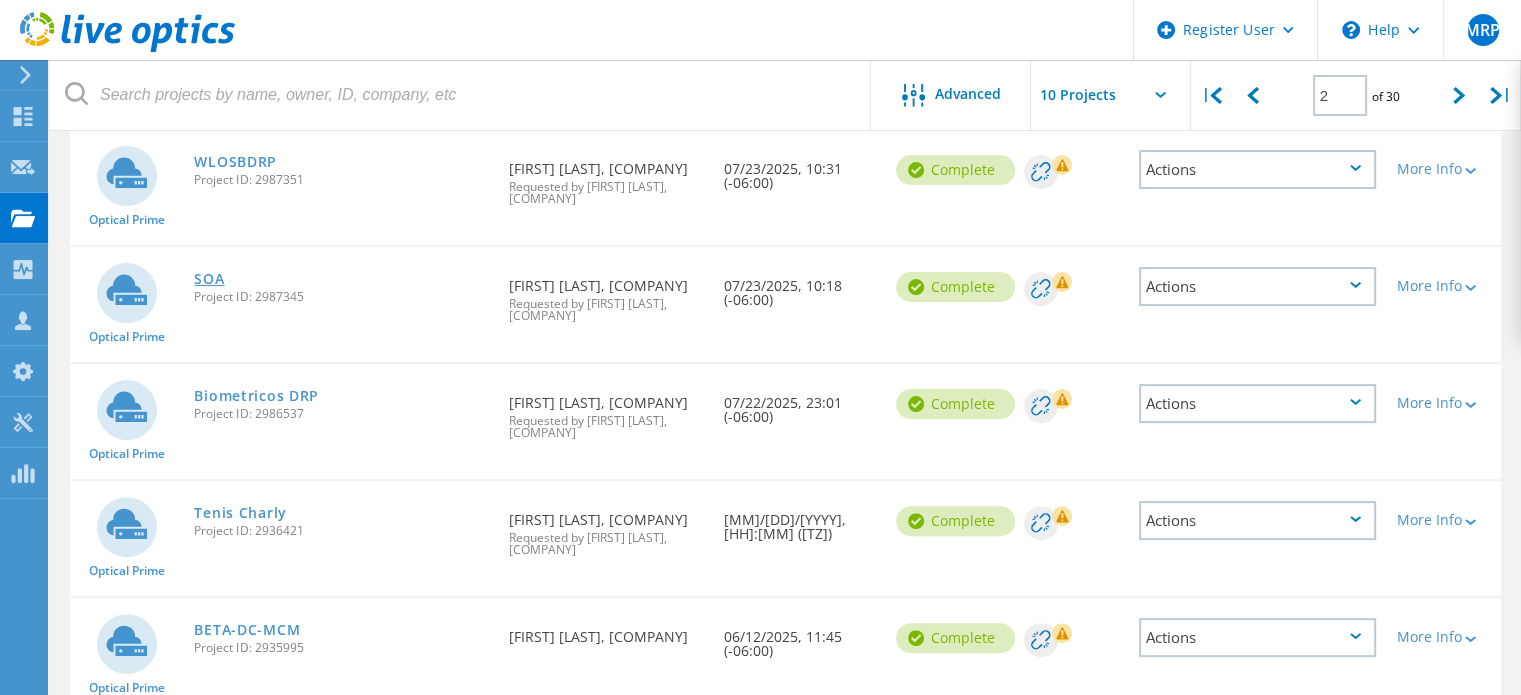 click on "SOA" 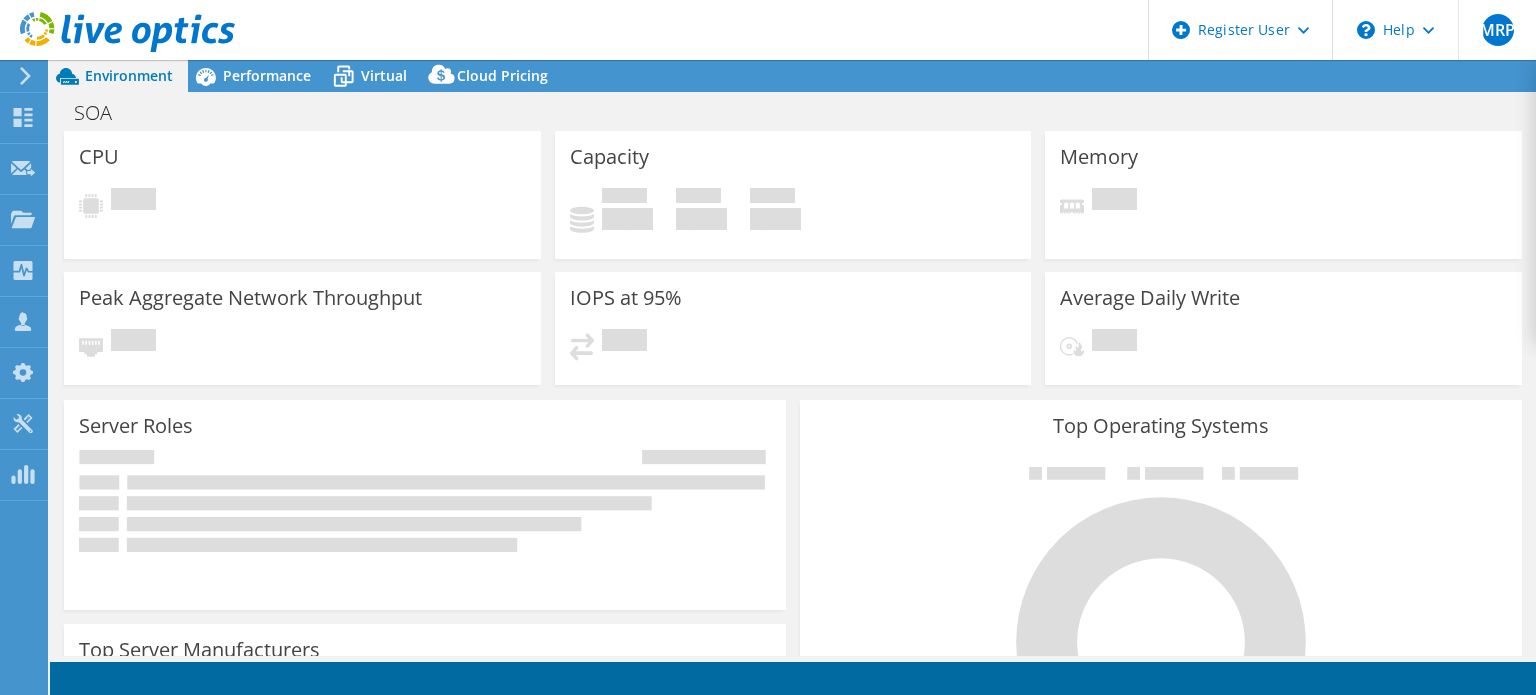 scroll, scrollTop: 0, scrollLeft: 0, axis: both 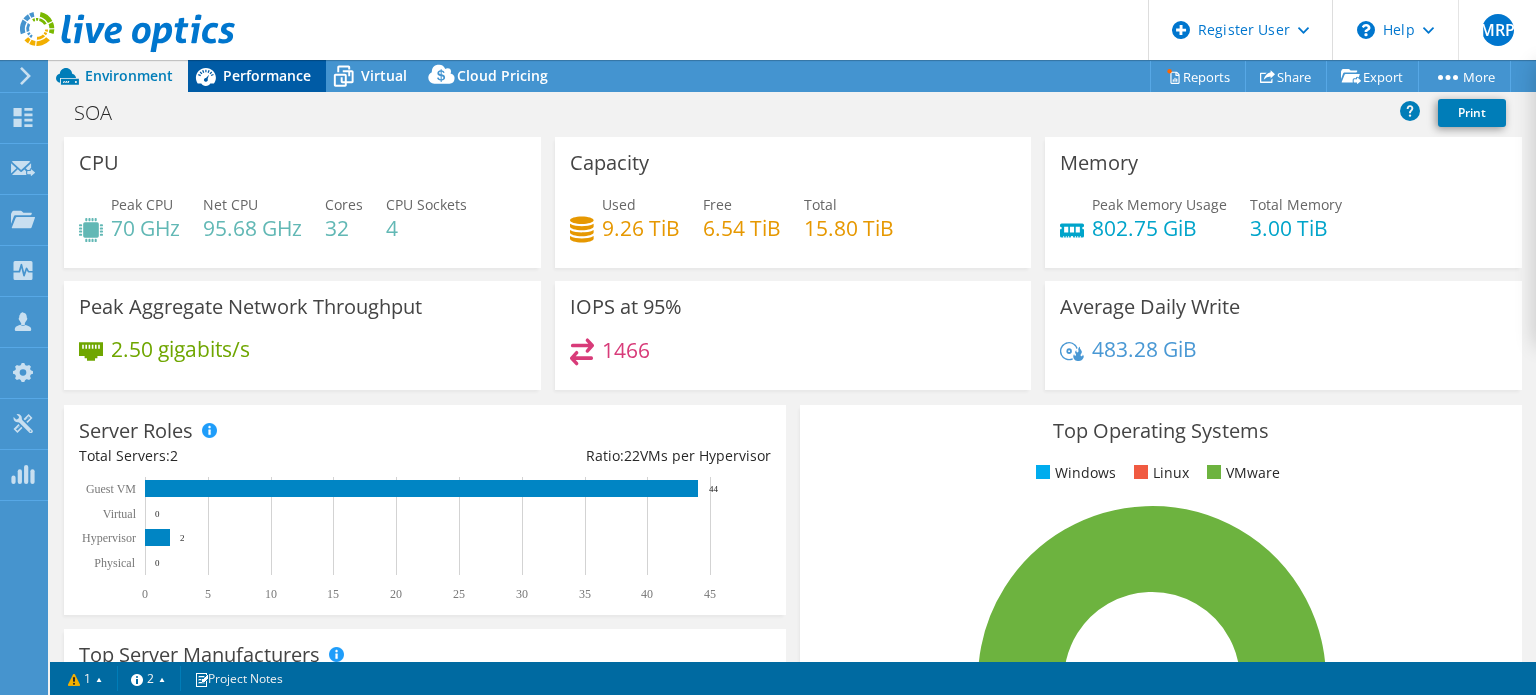 click on "Performance" at bounding box center (267, 75) 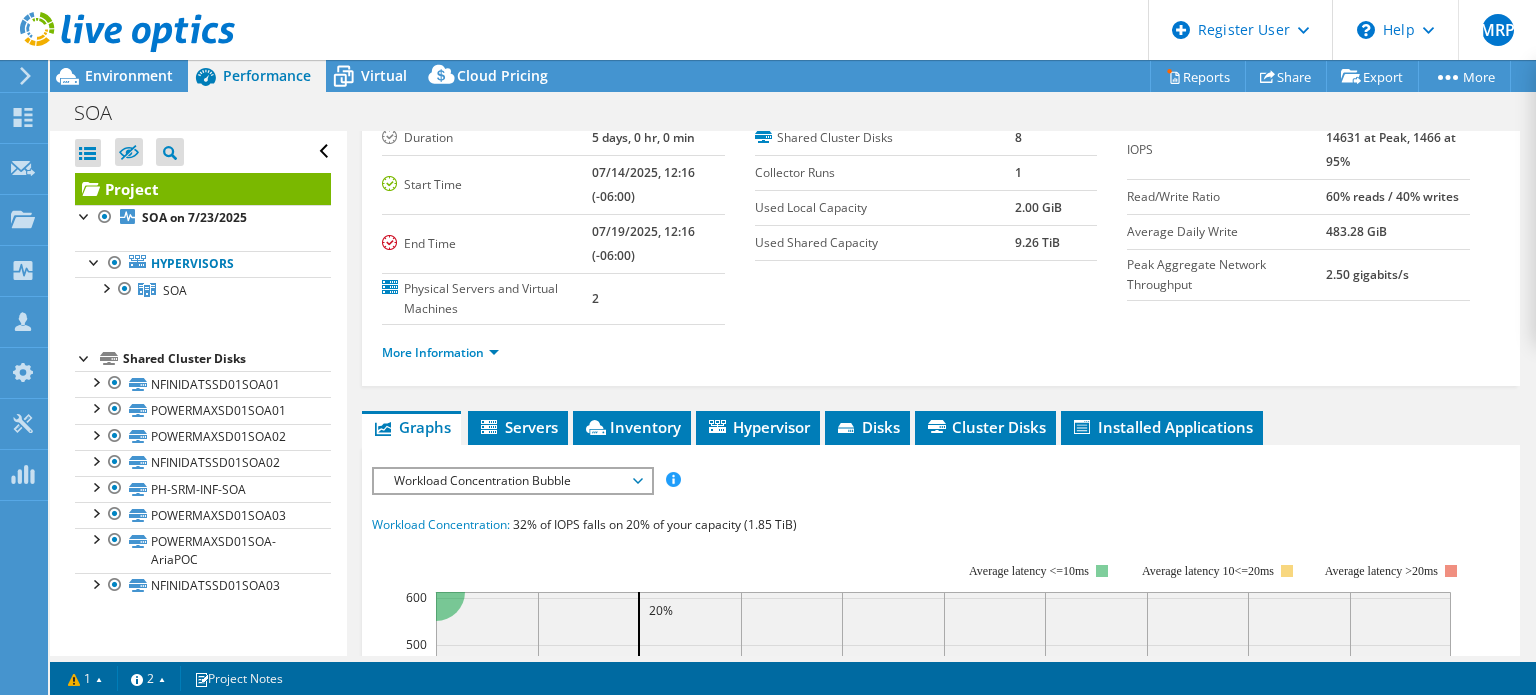 scroll, scrollTop: 200, scrollLeft: 0, axis: vertical 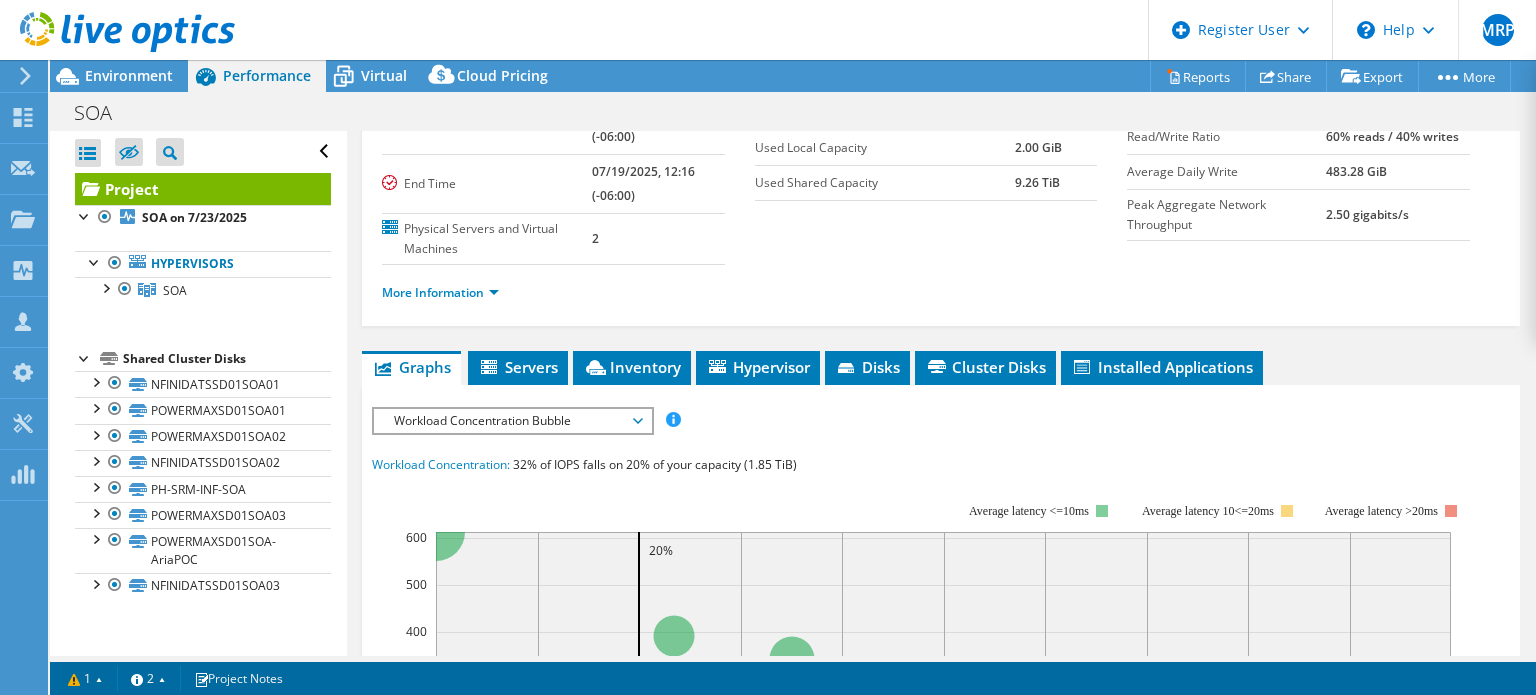 click on "Workload Concentration Bubble" at bounding box center [512, 421] 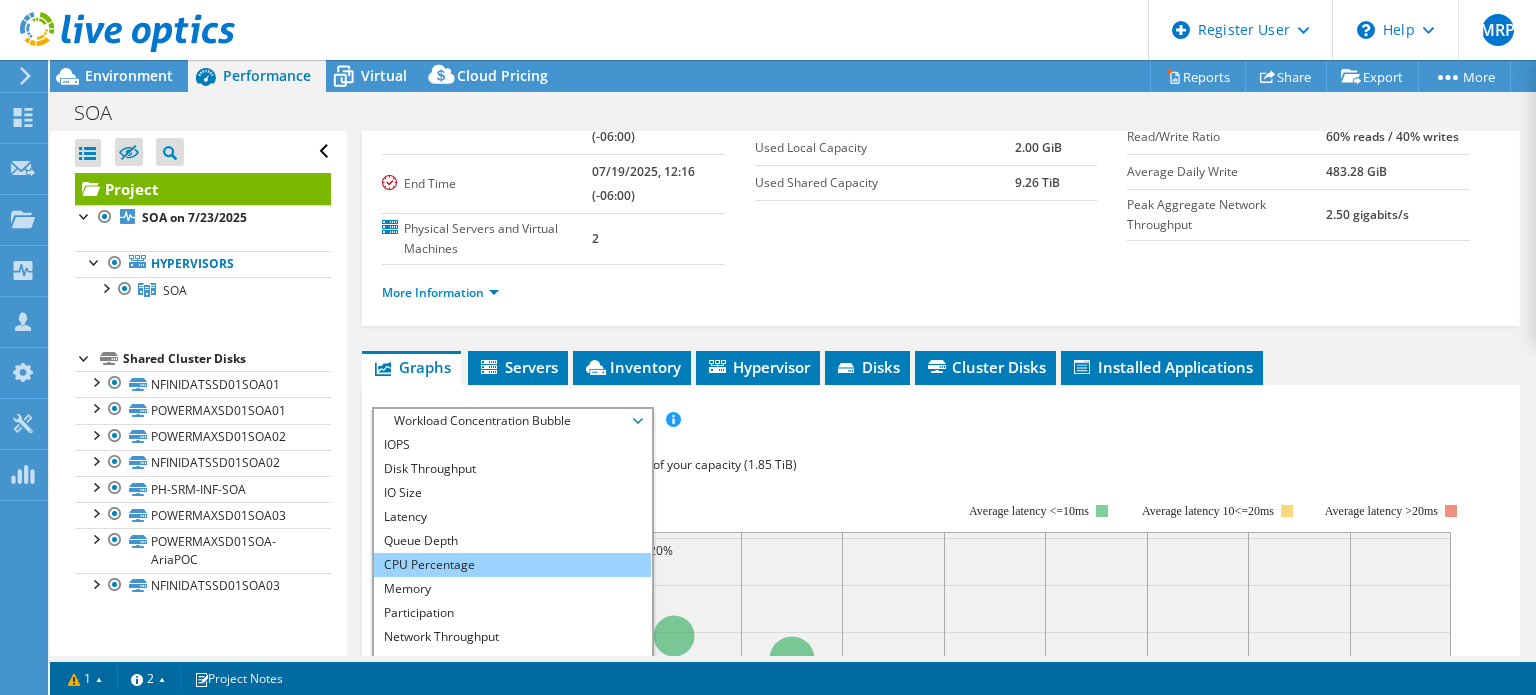click on "CPU Percentage" at bounding box center (512, 565) 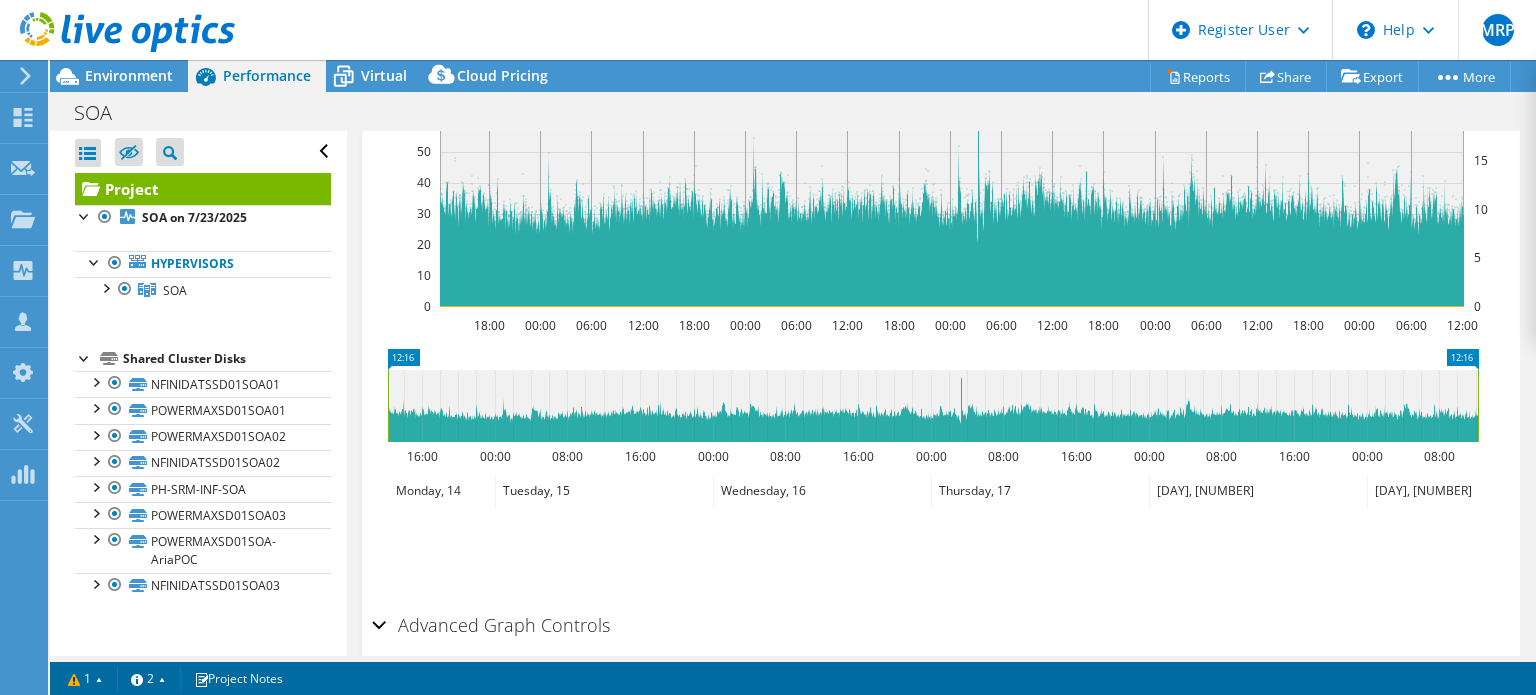 scroll, scrollTop: 600, scrollLeft: 0, axis: vertical 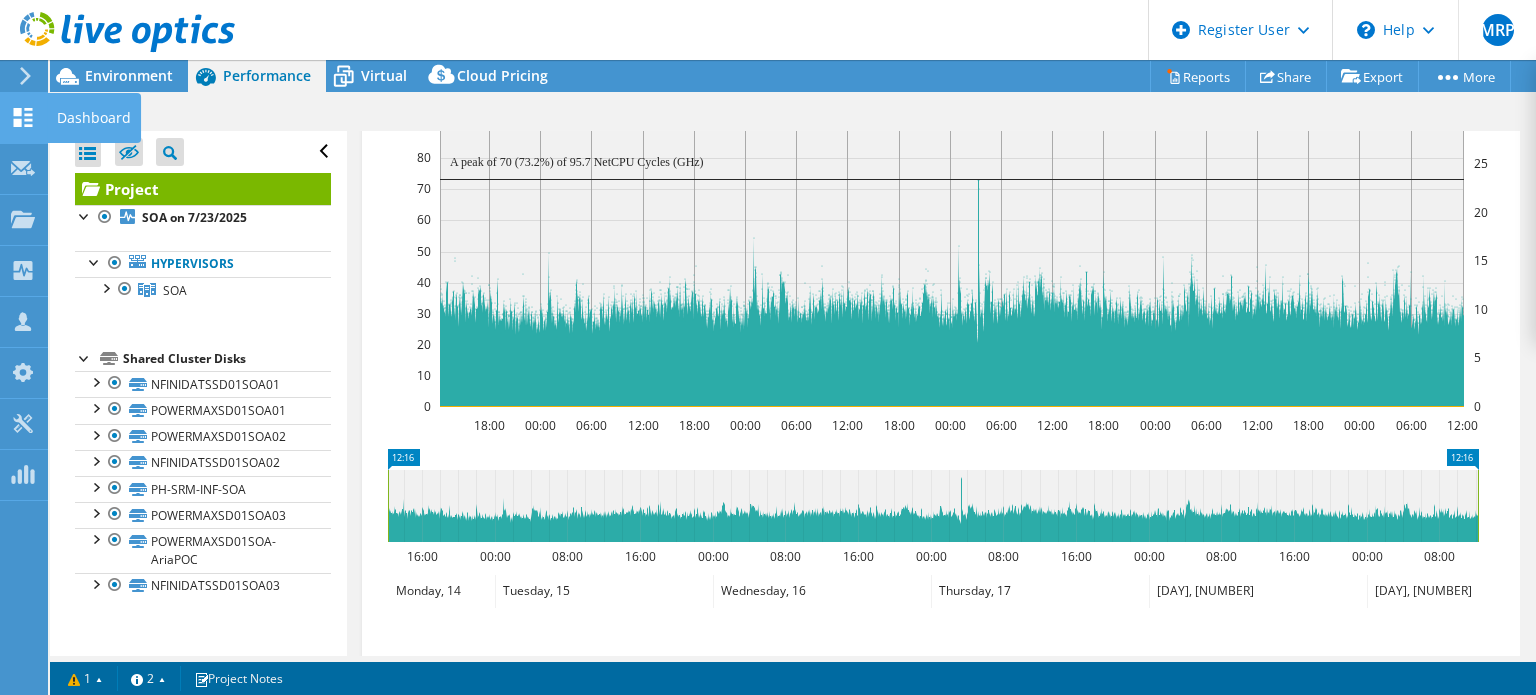 click on "Dashboard" at bounding box center [-66, 118] 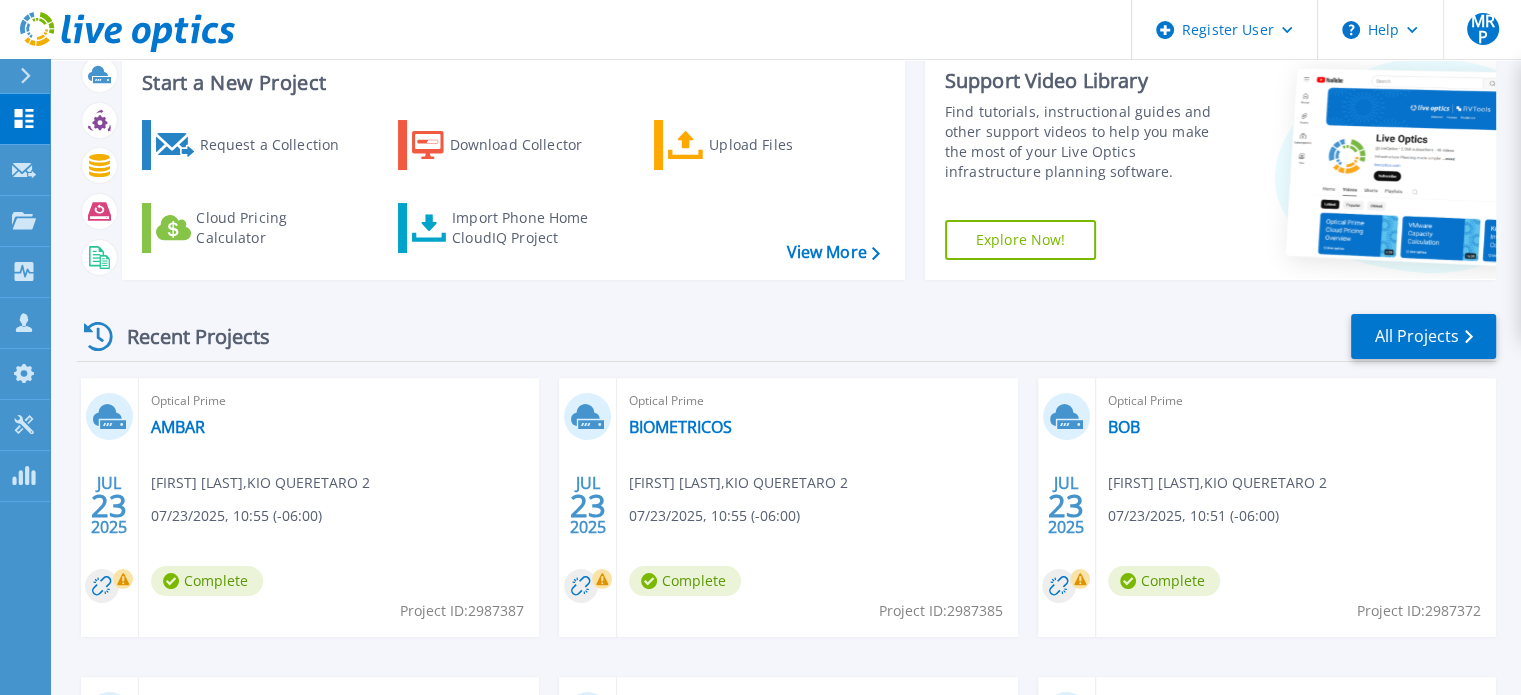 scroll, scrollTop: 0, scrollLeft: 0, axis: both 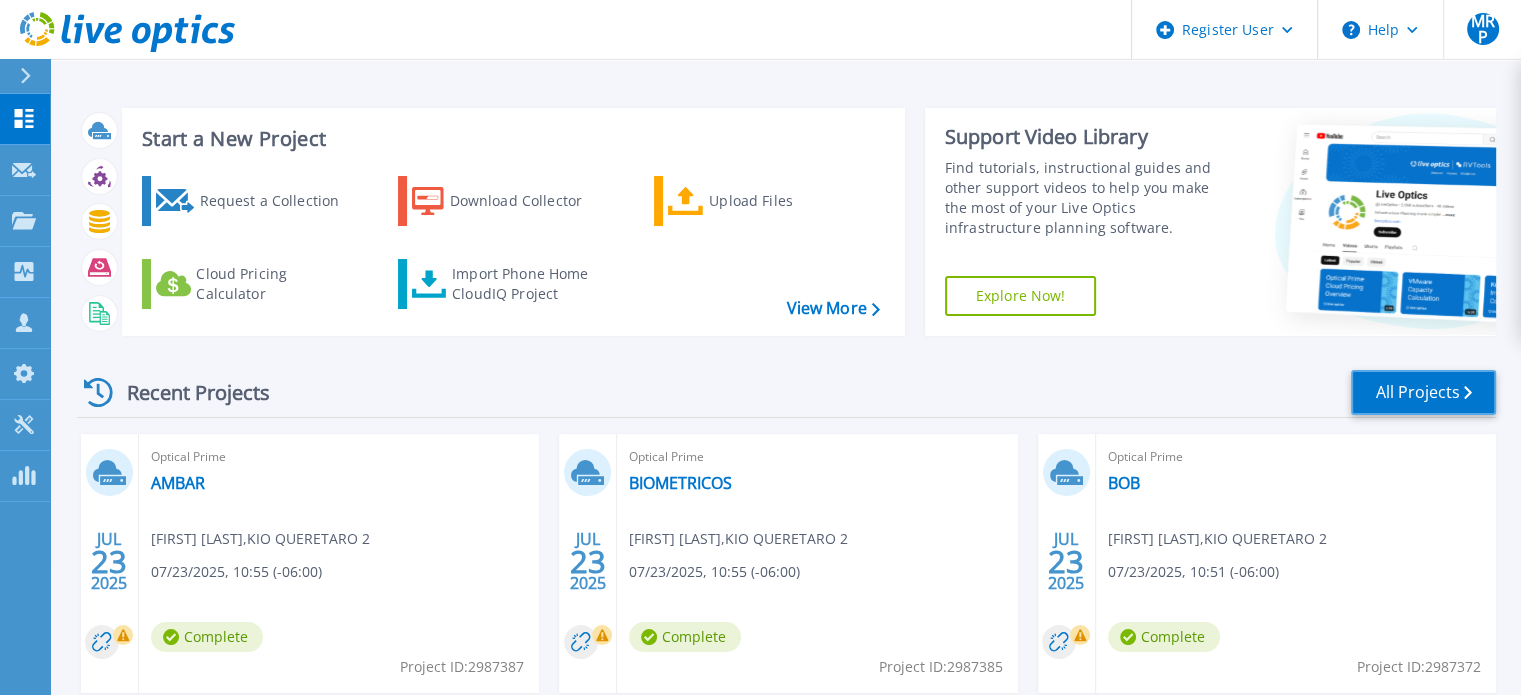 click on "All Projects" at bounding box center (1423, 392) 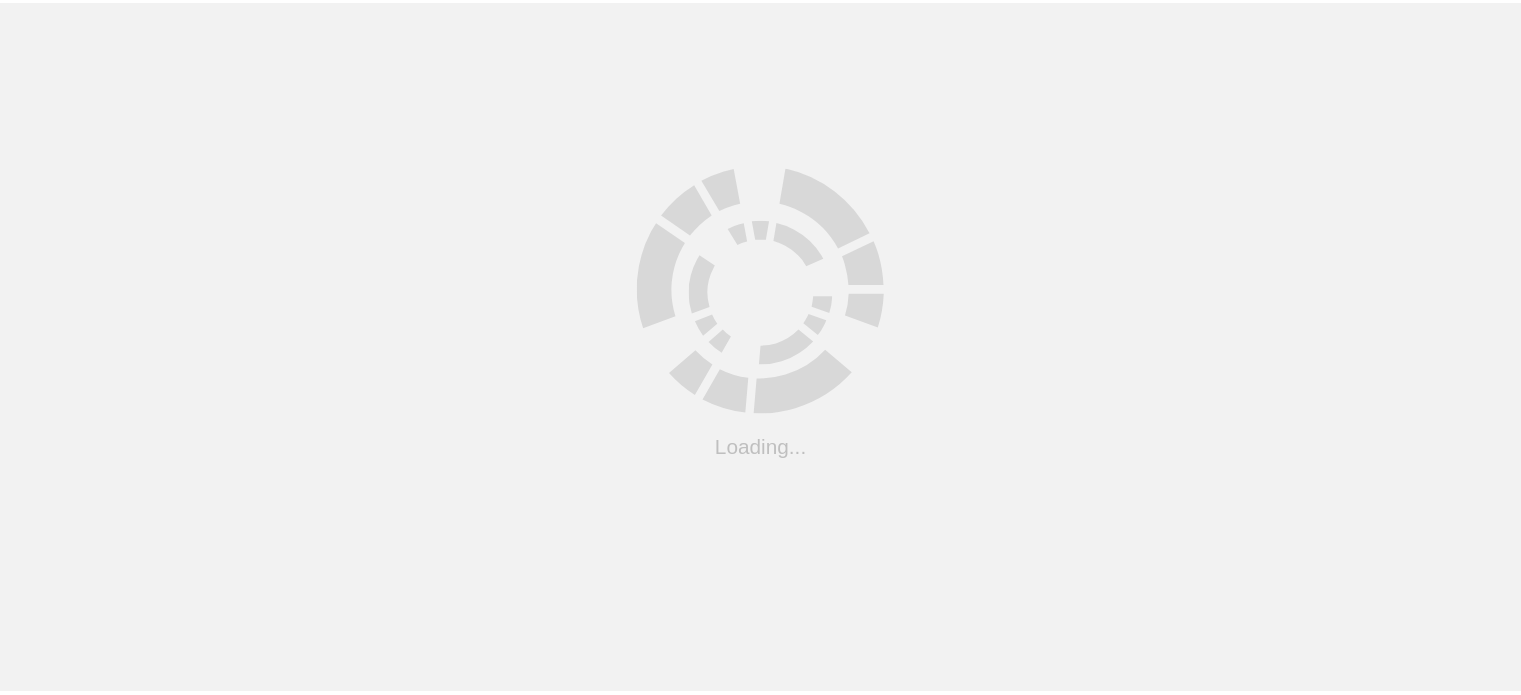 scroll, scrollTop: 0, scrollLeft: 0, axis: both 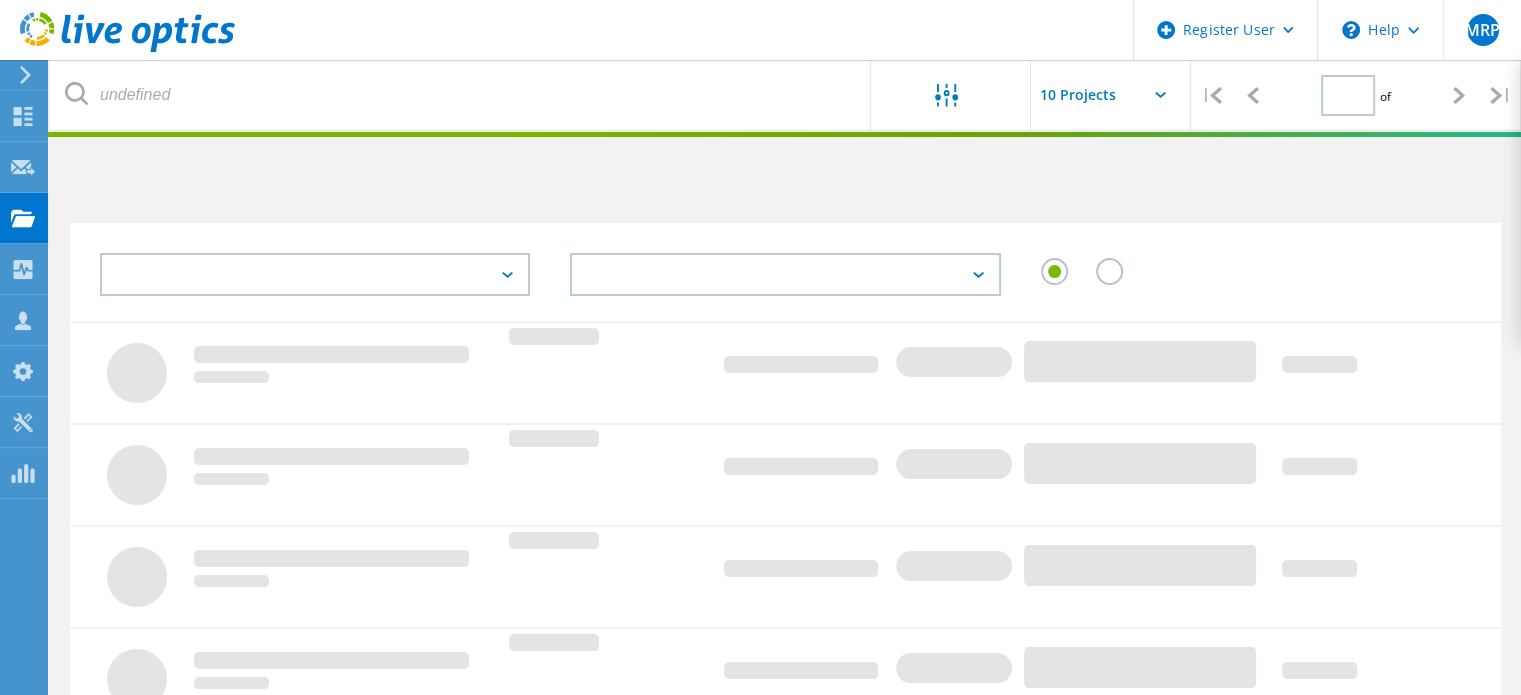 type on "2" 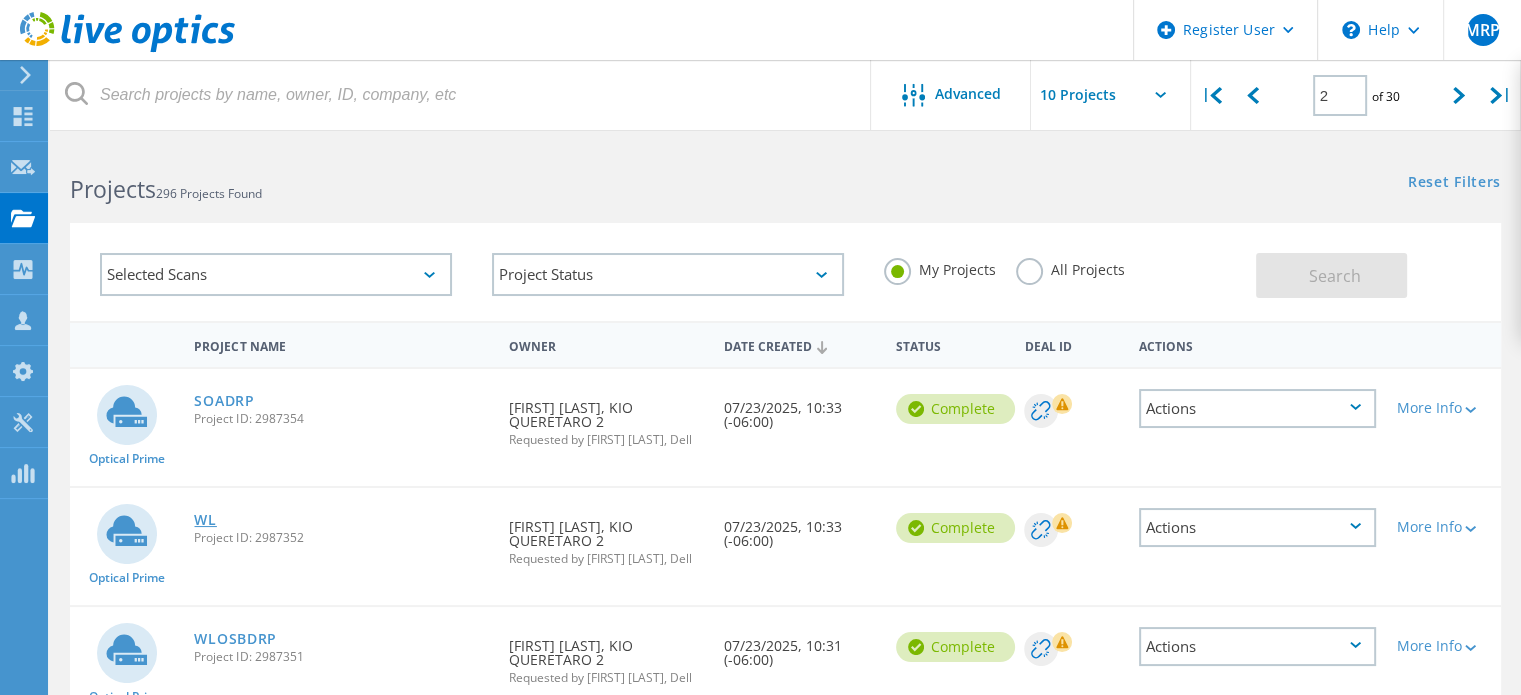 click on "WL" 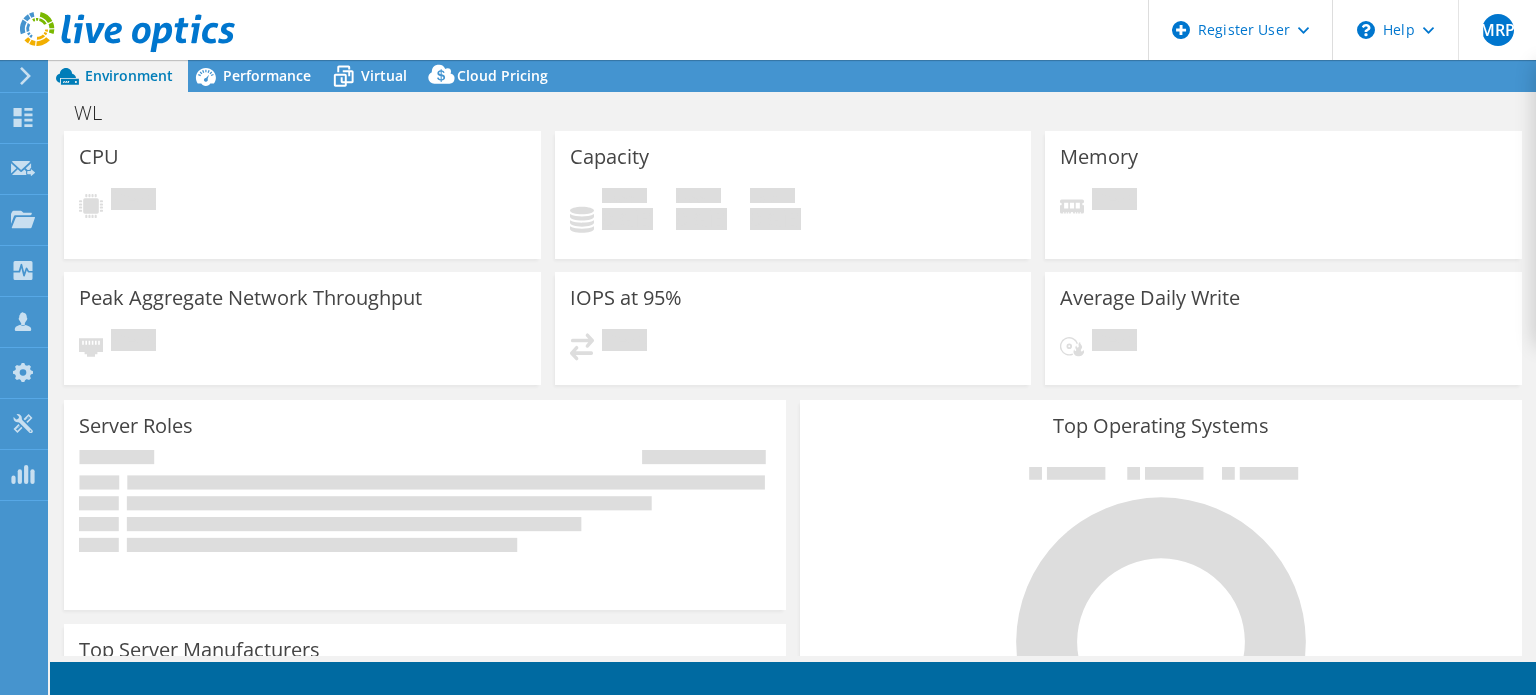 scroll, scrollTop: 0, scrollLeft: 0, axis: both 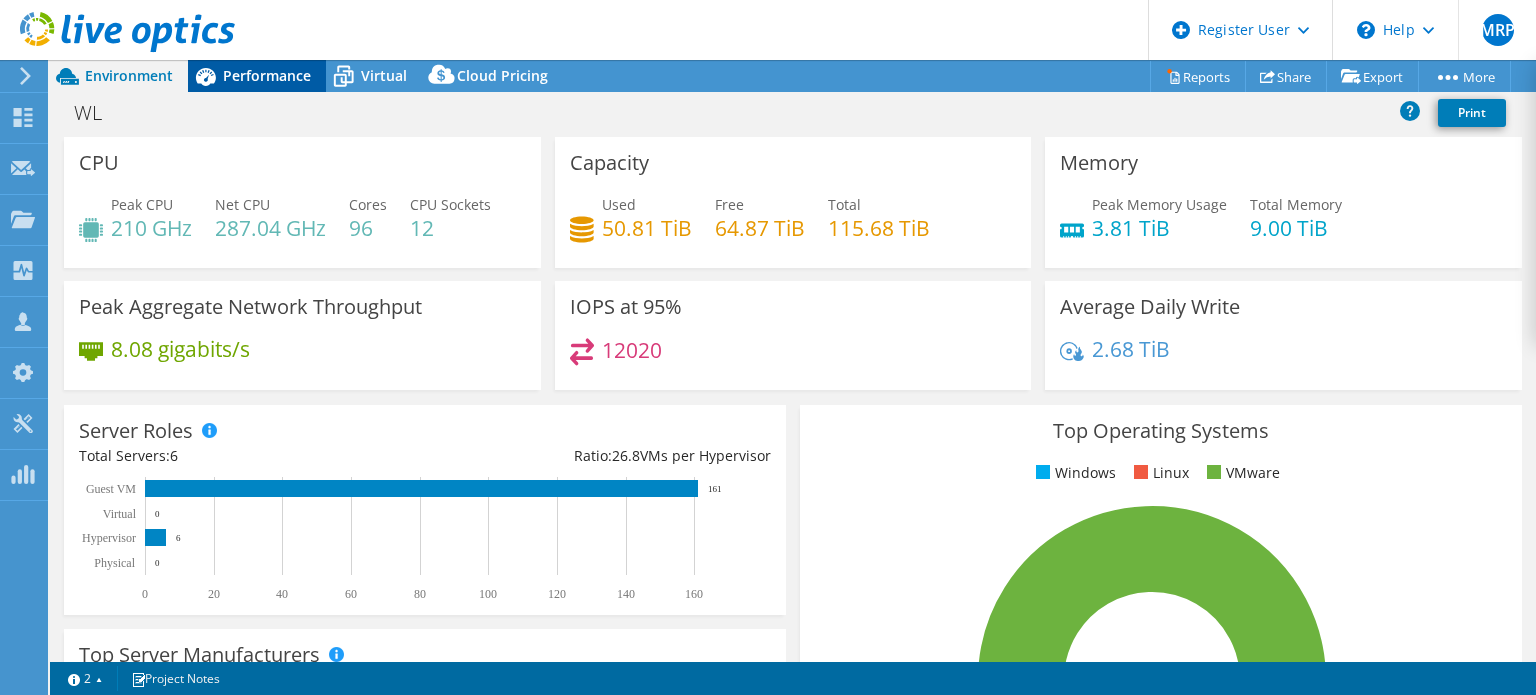 click on "Performance" at bounding box center [267, 75] 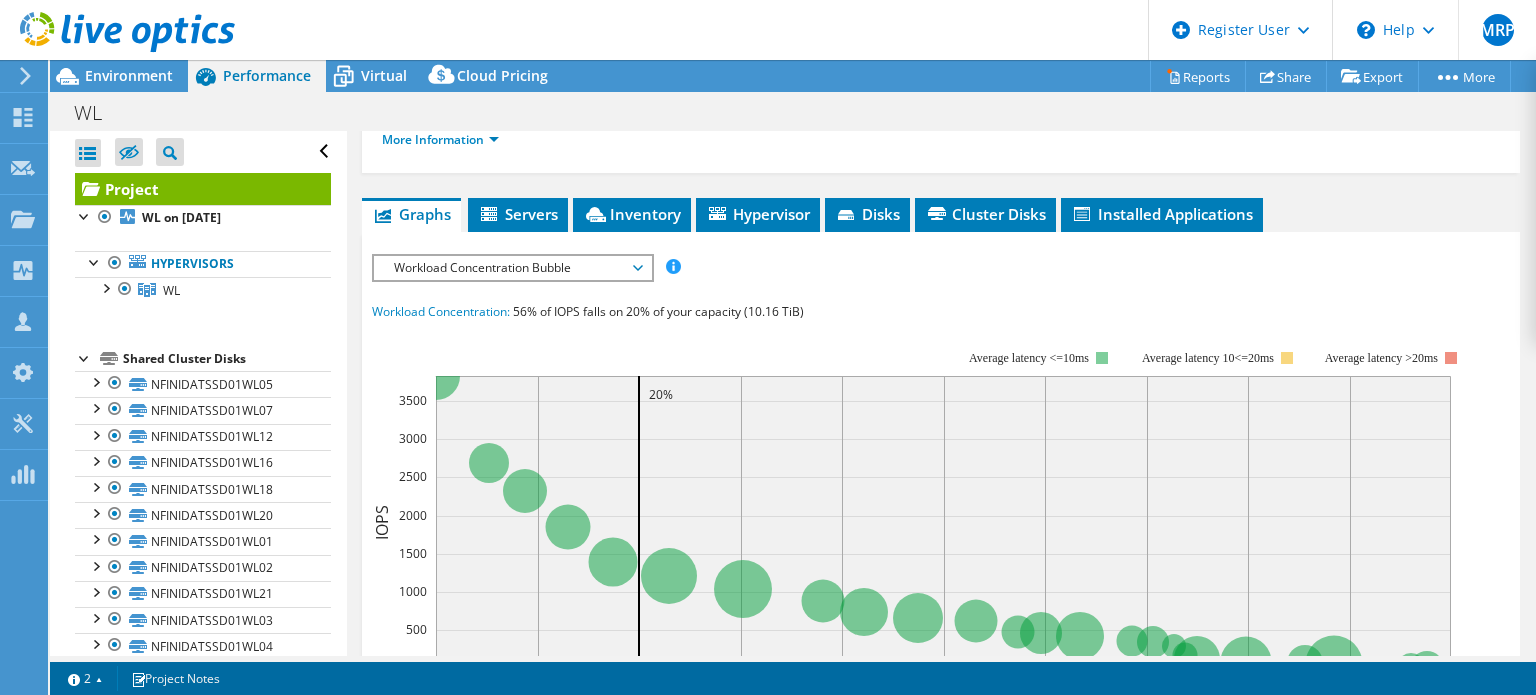 scroll, scrollTop: 400, scrollLeft: 0, axis: vertical 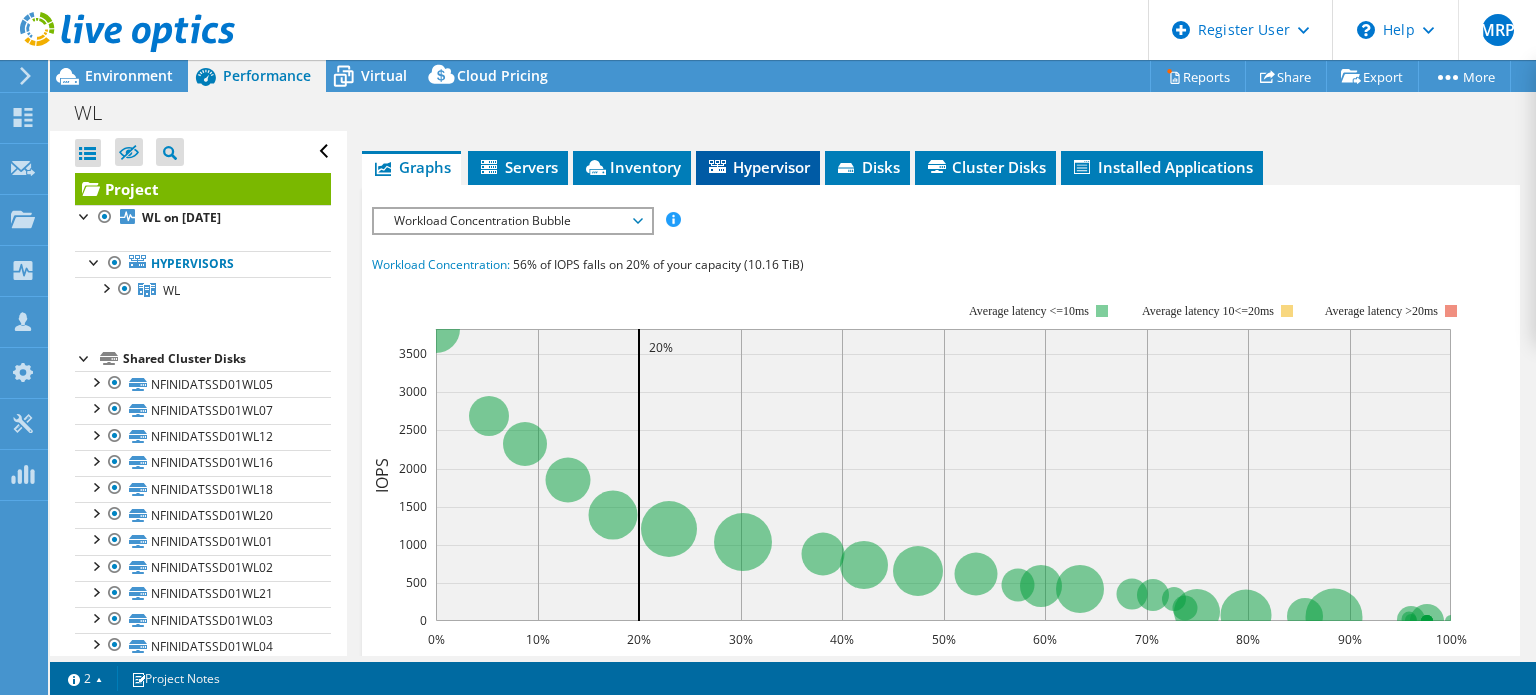 click on "Hypervisor" at bounding box center (758, 167) 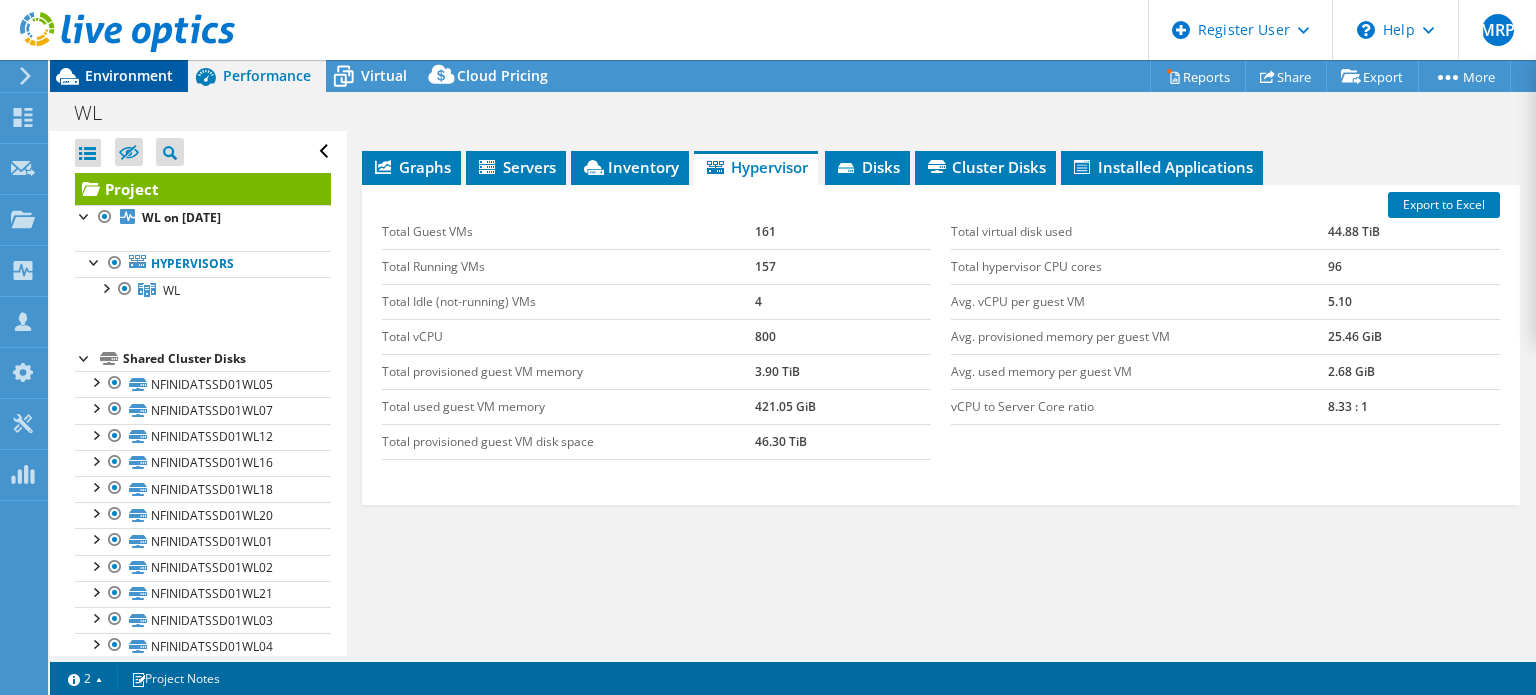 click on "Environment" at bounding box center [129, 75] 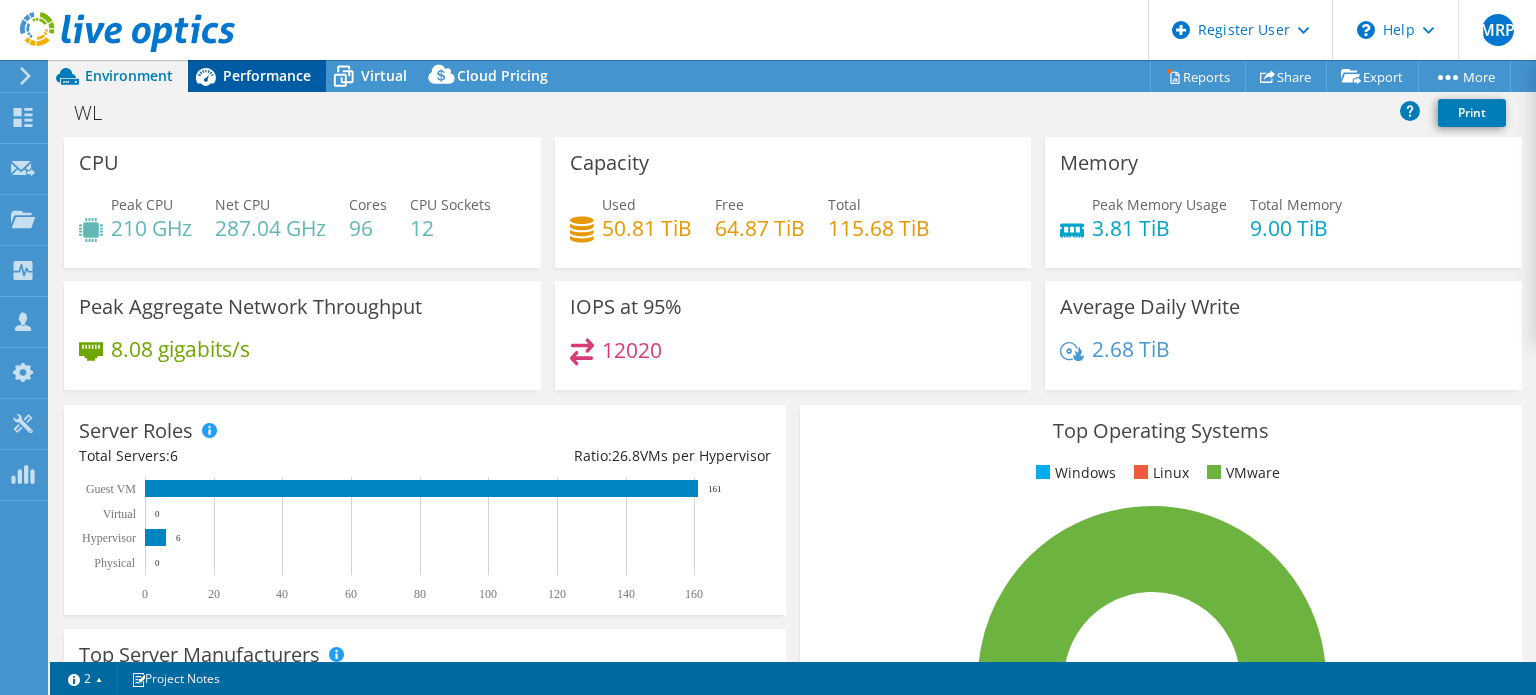 click on "Performance" at bounding box center (267, 75) 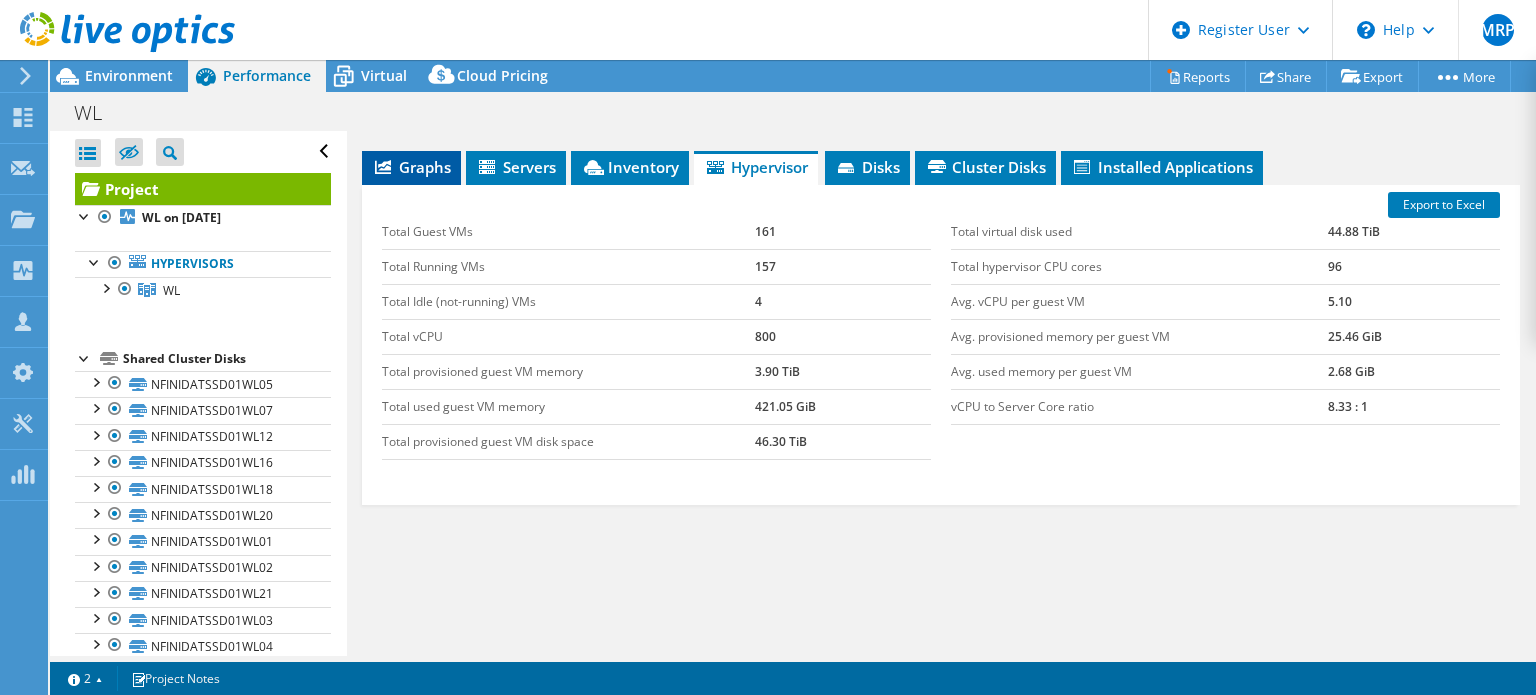 click on "Graphs" at bounding box center (411, 167) 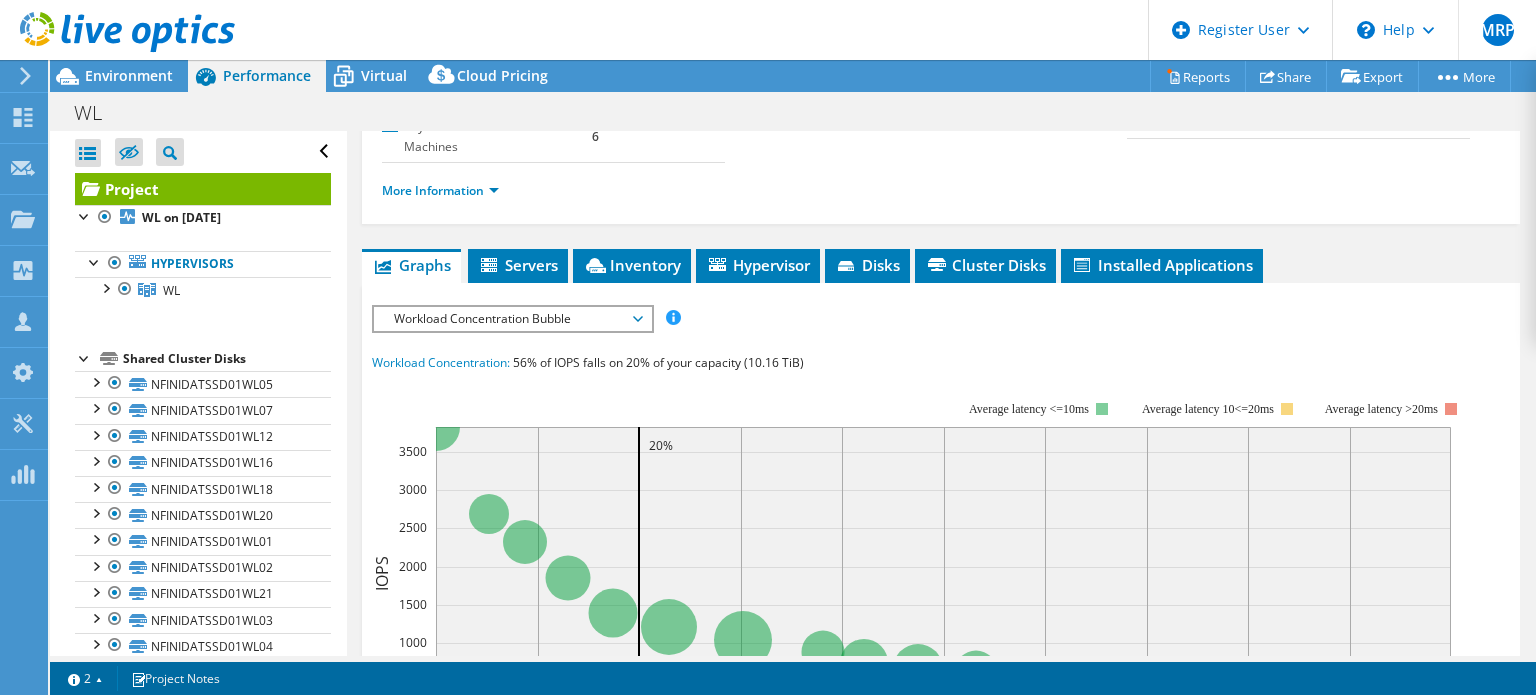 scroll, scrollTop: 300, scrollLeft: 0, axis: vertical 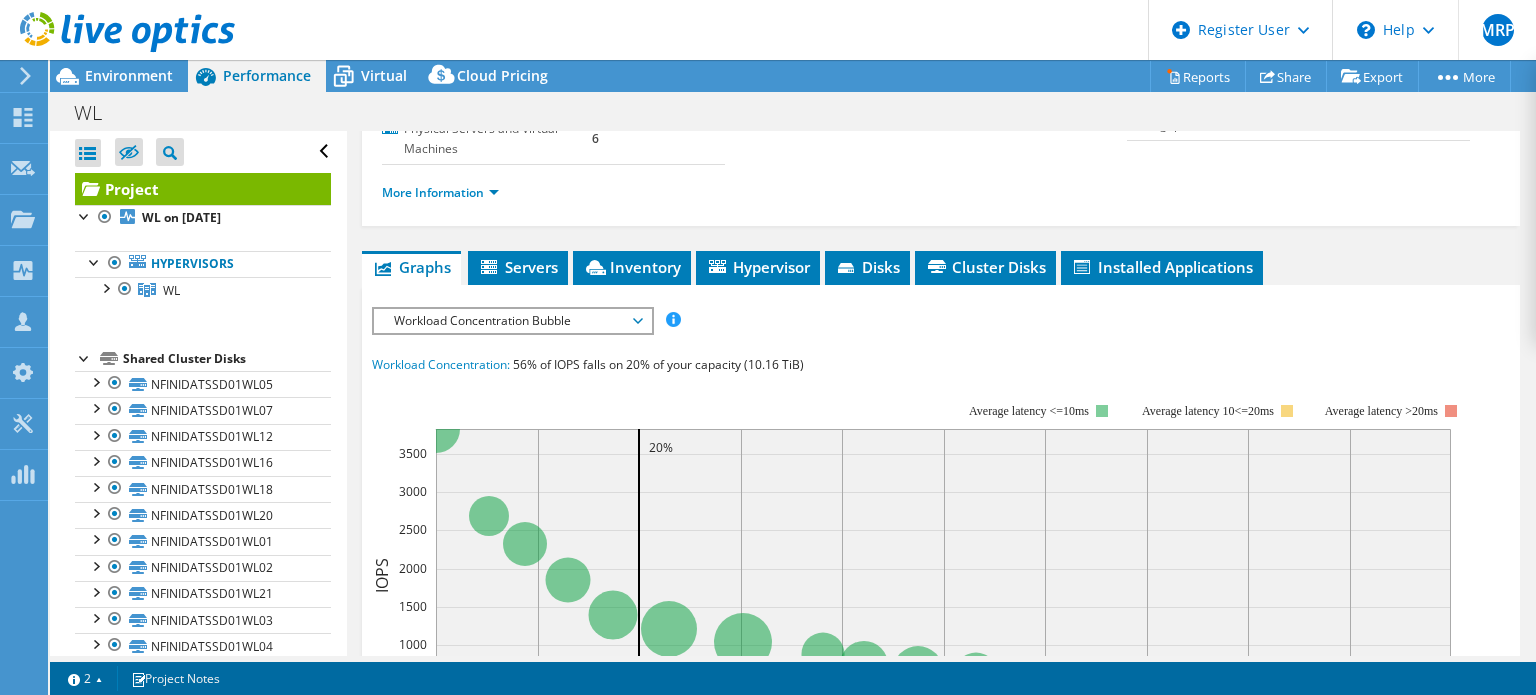 click on "Workload Concentration Bubble" at bounding box center [512, 321] 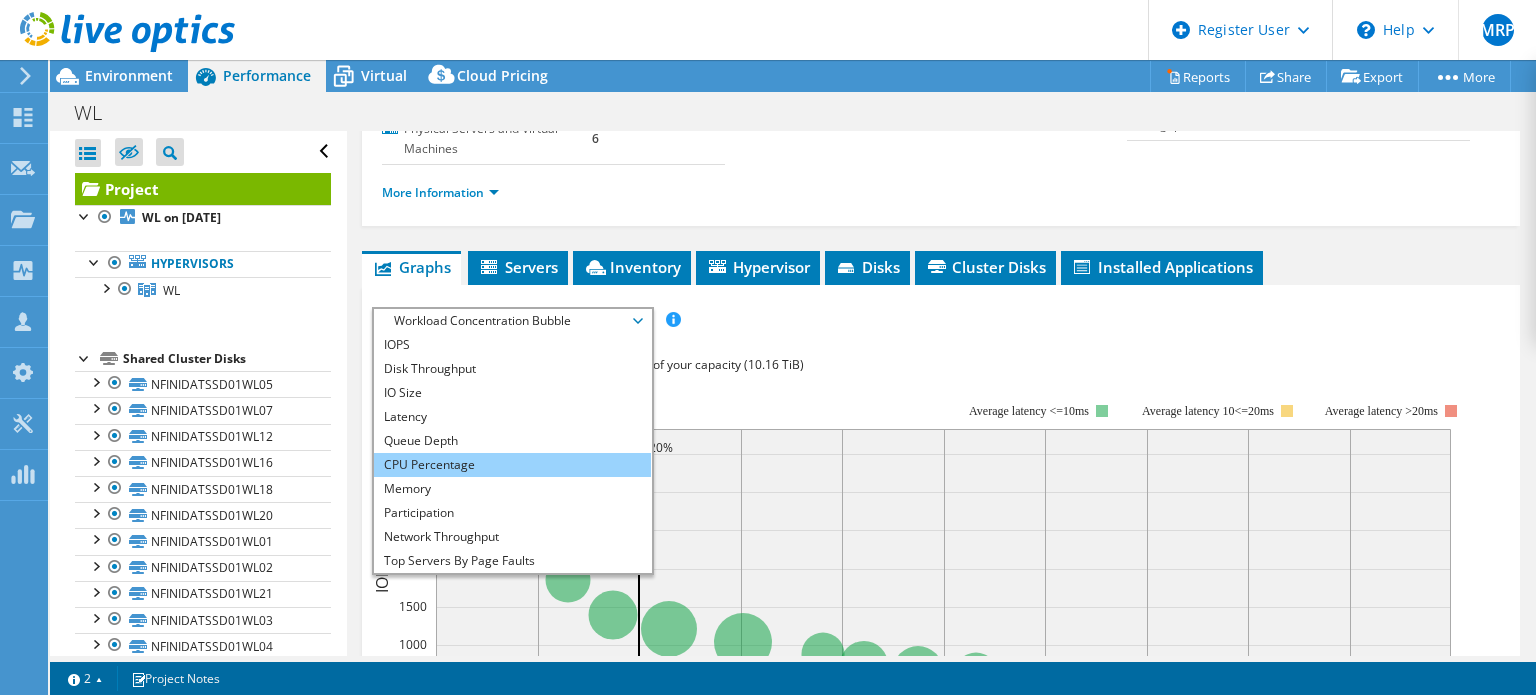 click on "CPU Percentage" at bounding box center (512, 465) 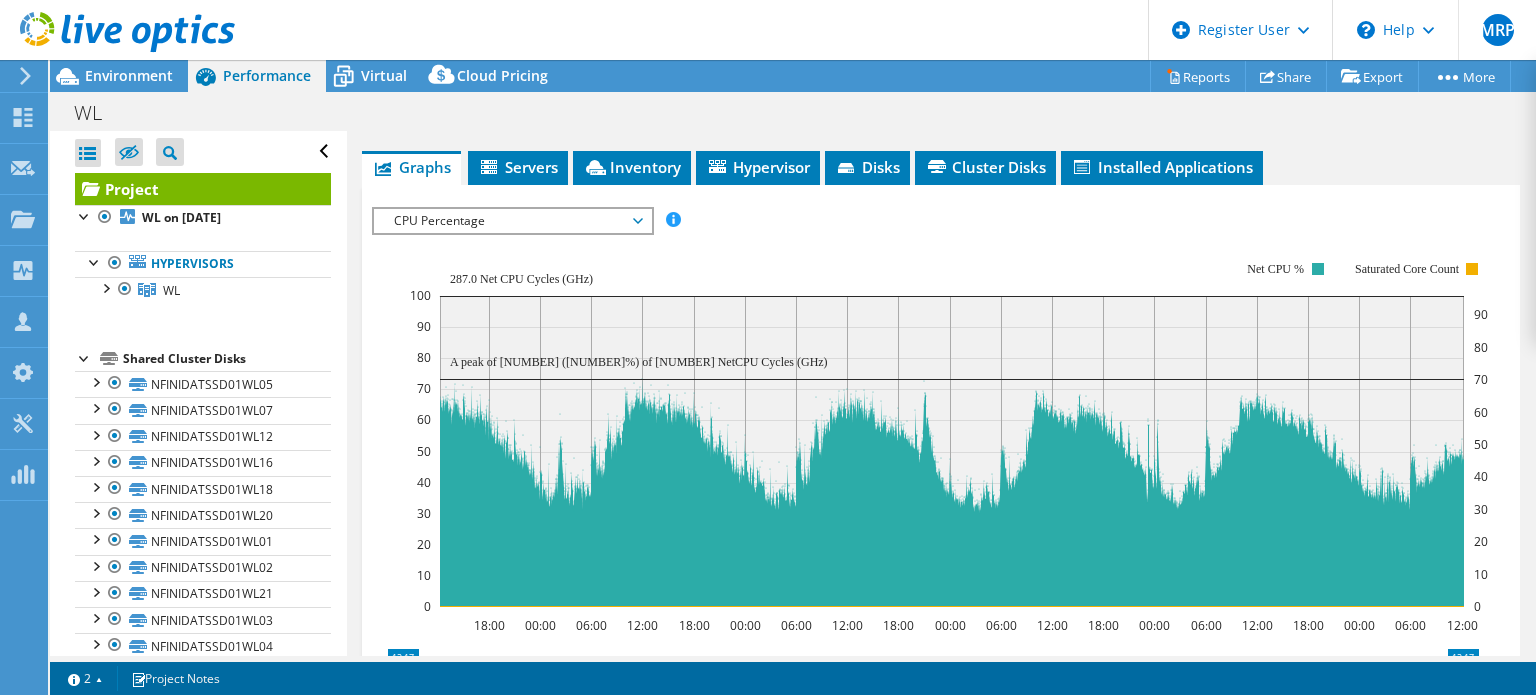 scroll, scrollTop: 500, scrollLeft: 0, axis: vertical 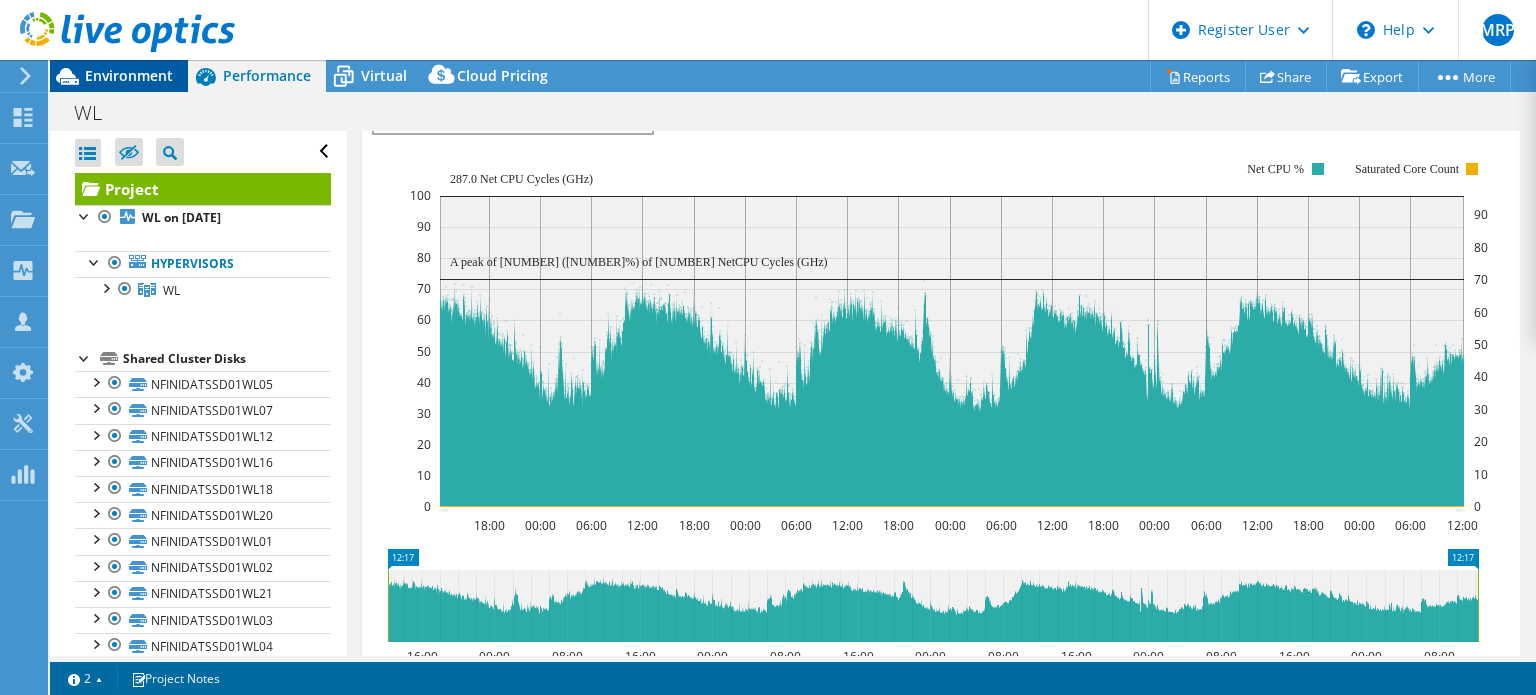click on "Environment" at bounding box center [129, 75] 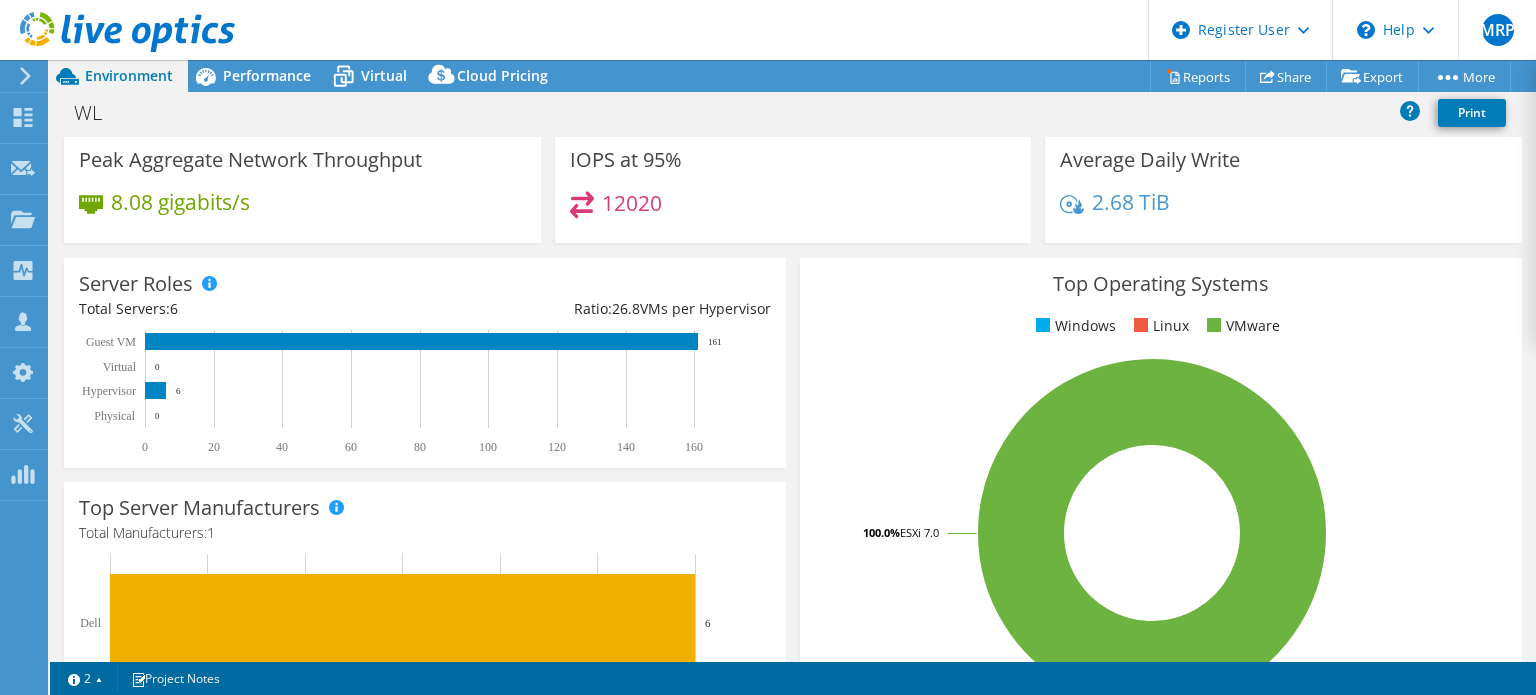 scroll, scrollTop: 139, scrollLeft: 0, axis: vertical 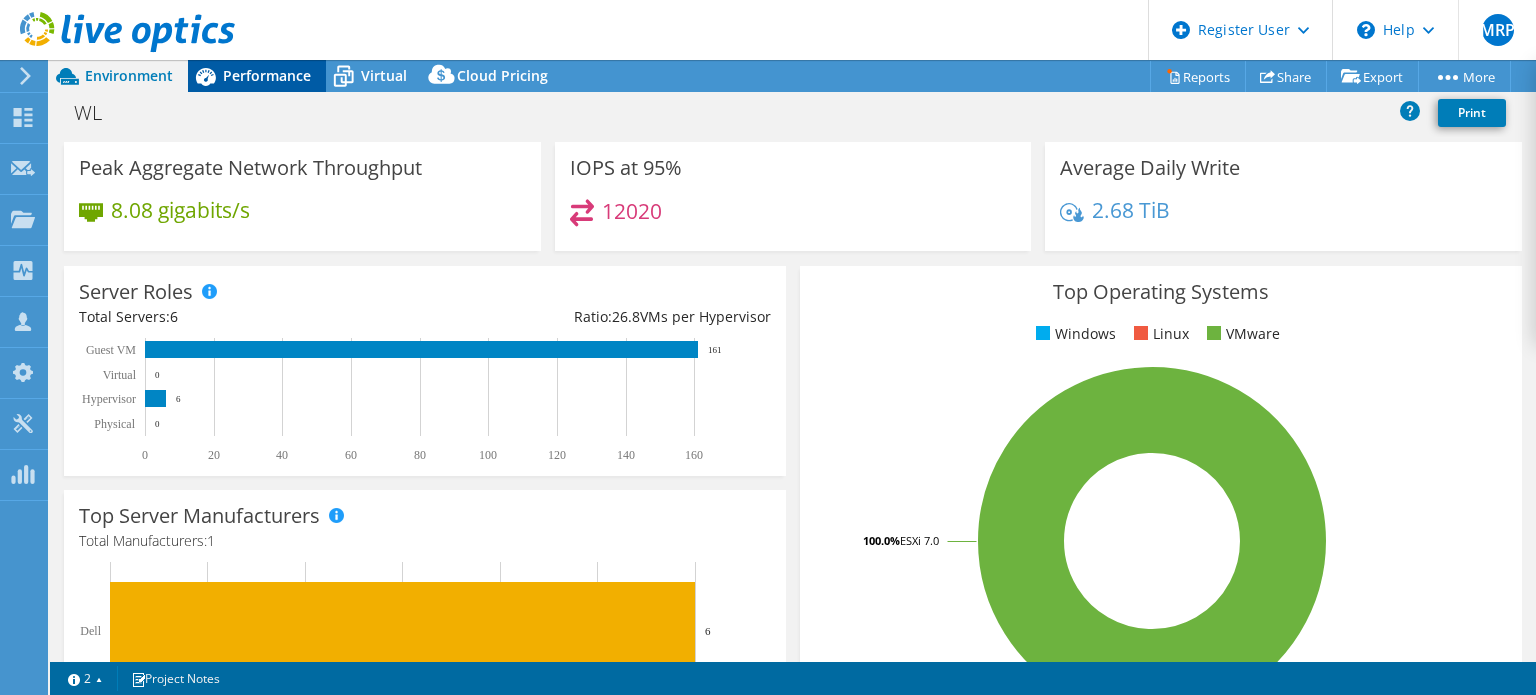click on "Performance" at bounding box center [267, 75] 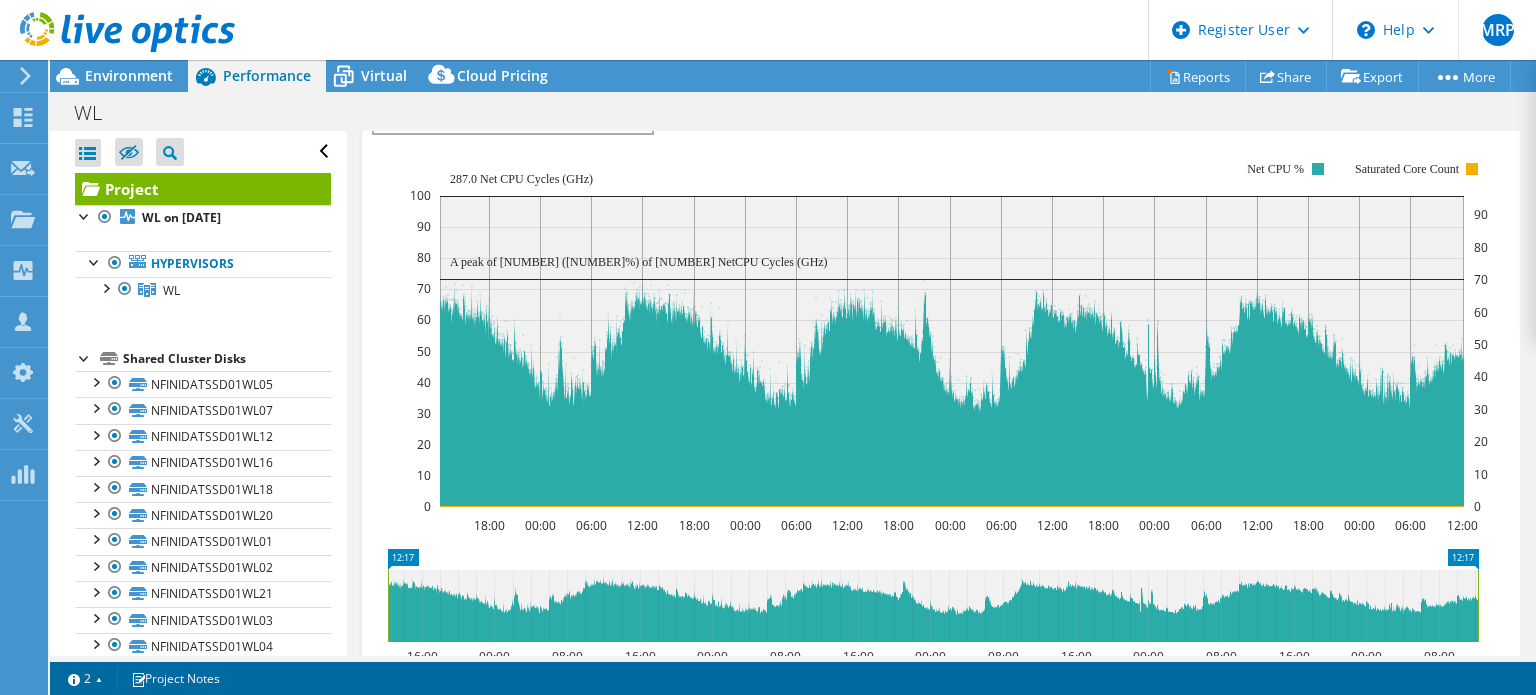scroll, scrollTop: 0, scrollLeft: 0, axis: both 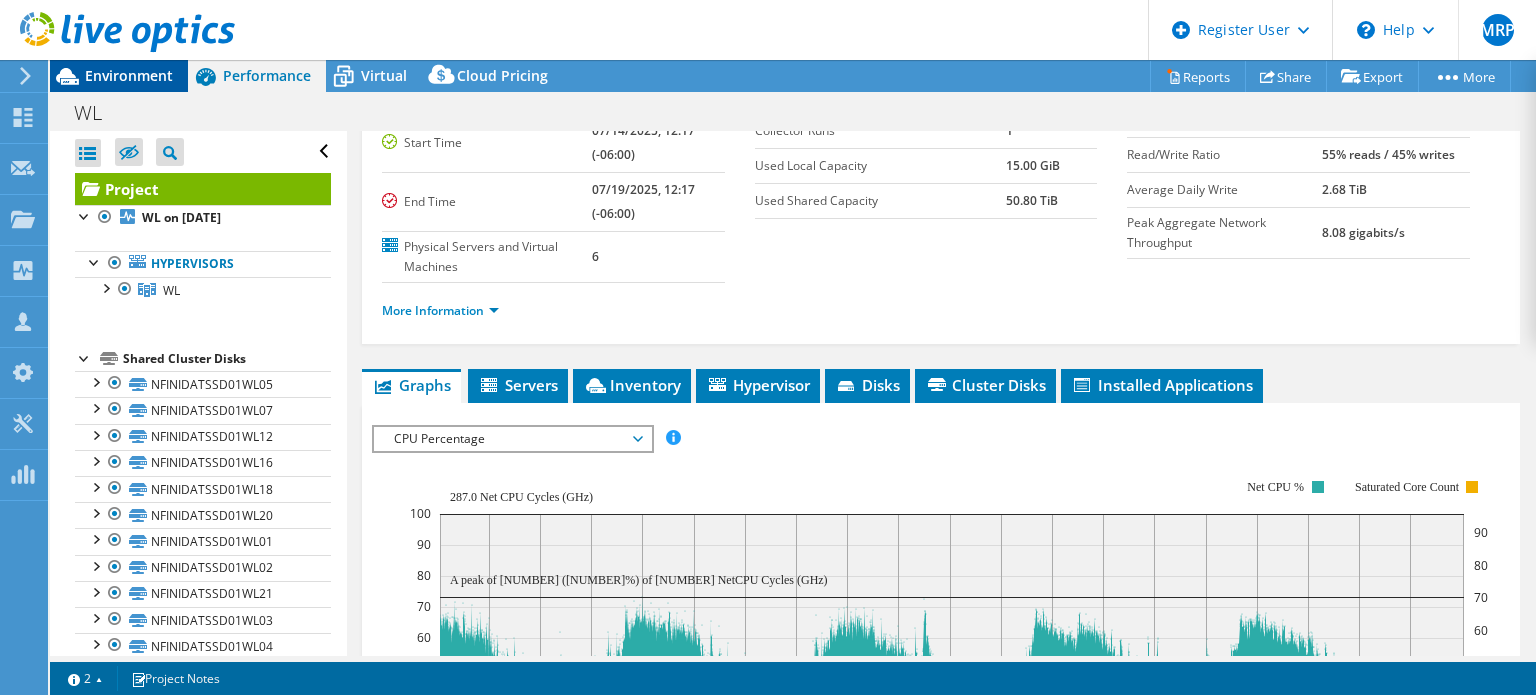 click on "Environment" at bounding box center [129, 75] 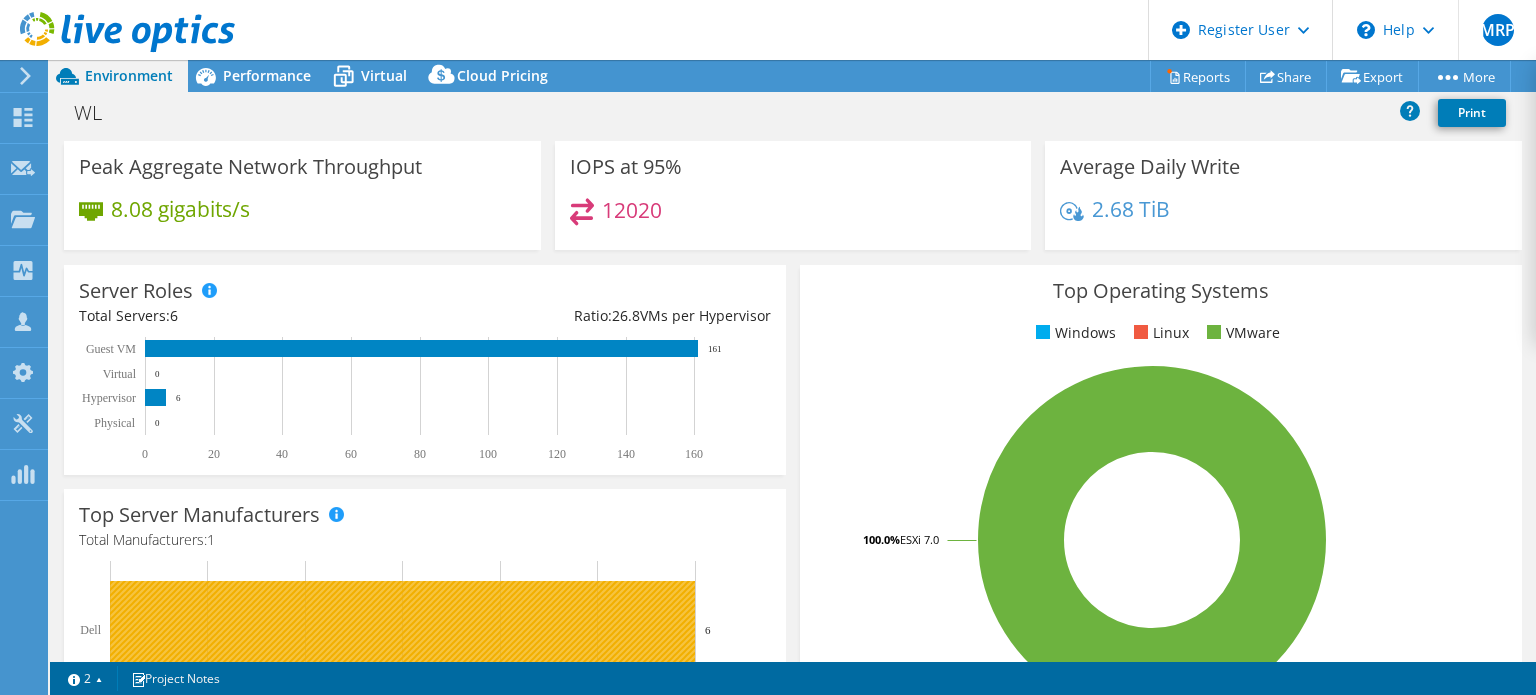 scroll, scrollTop: 139, scrollLeft: 0, axis: vertical 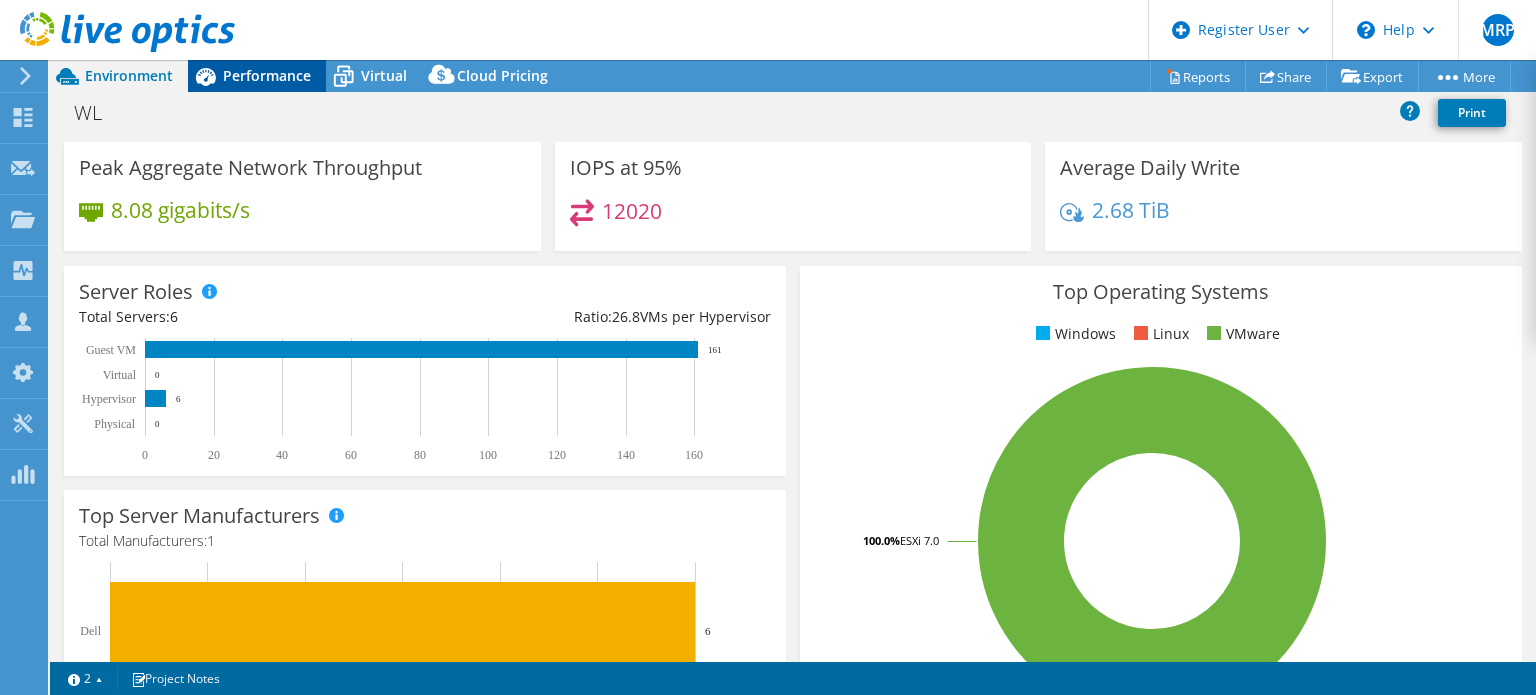 click on "Performance" at bounding box center (267, 75) 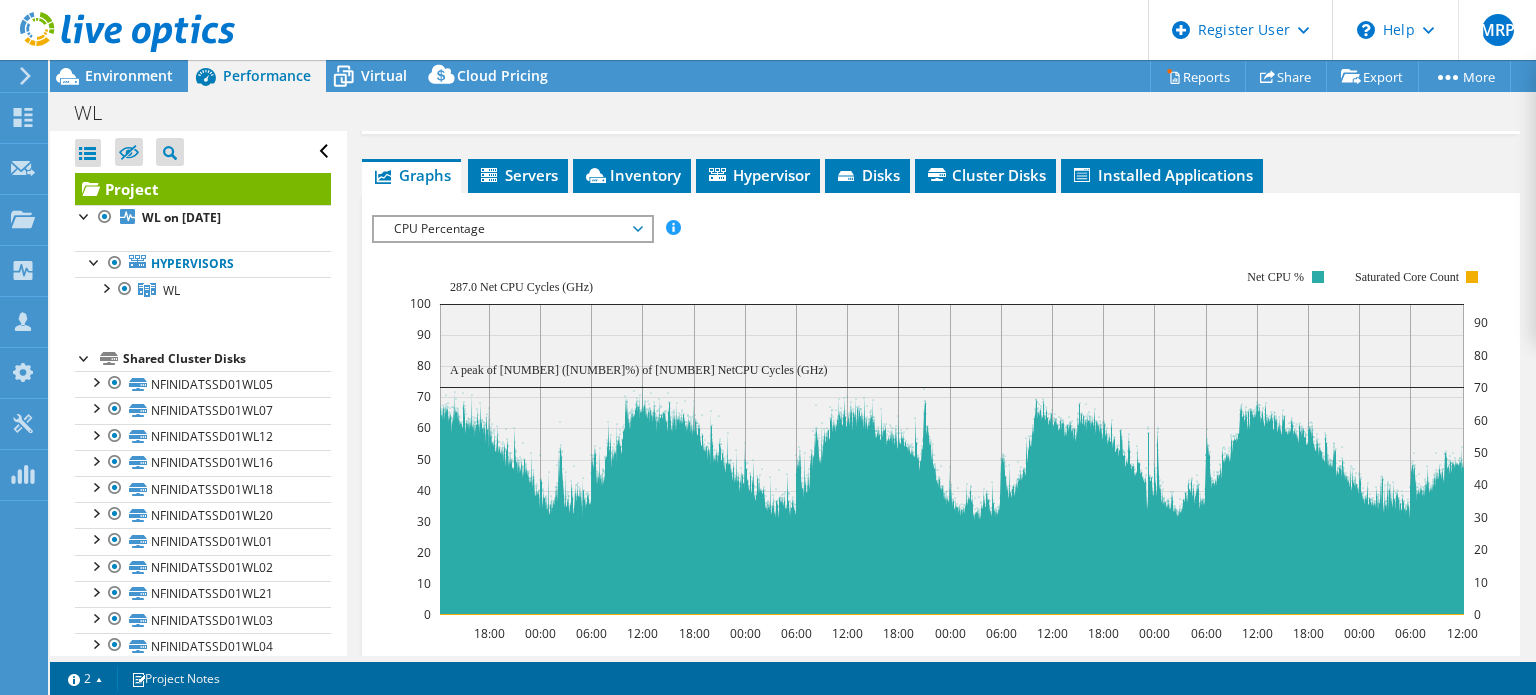 scroll, scrollTop: 382, scrollLeft: 0, axis: vertical 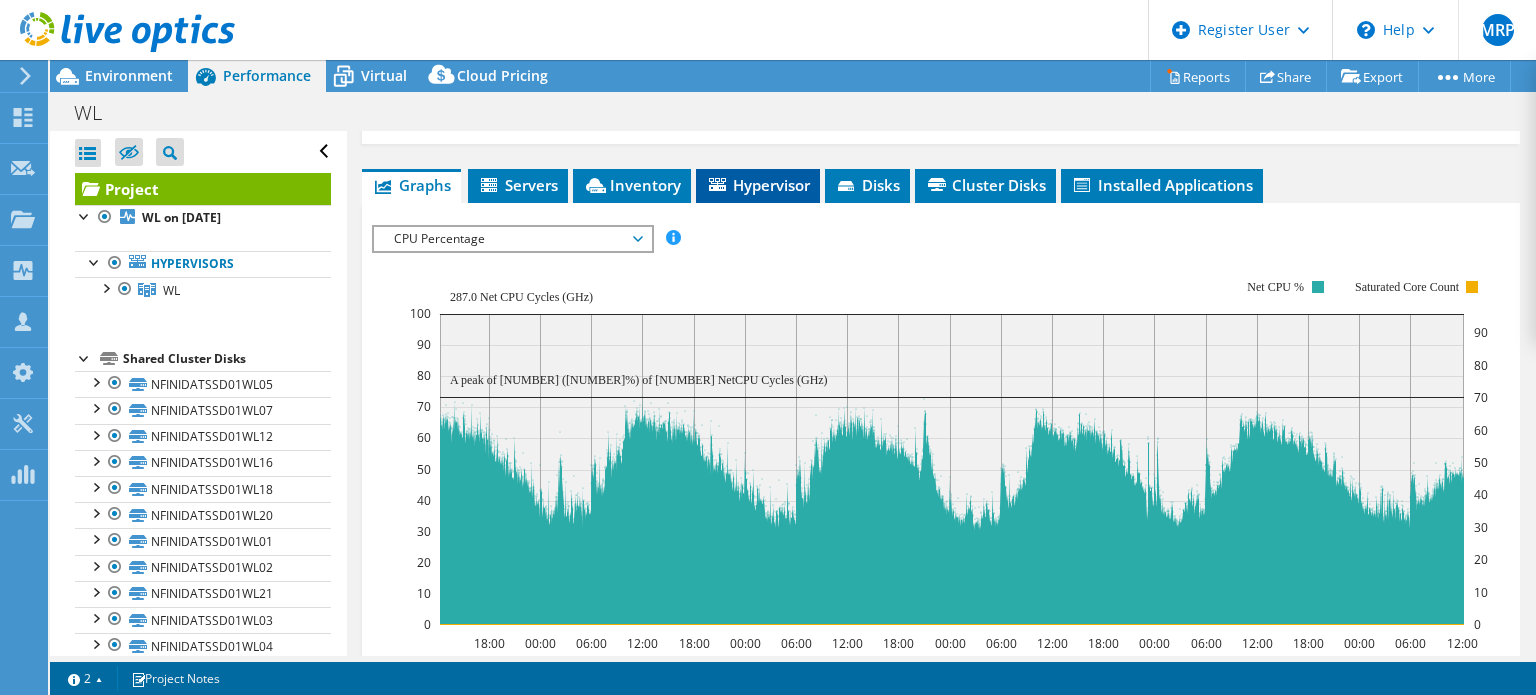 click on "Hypervisor" at bounding box center [758, 185] 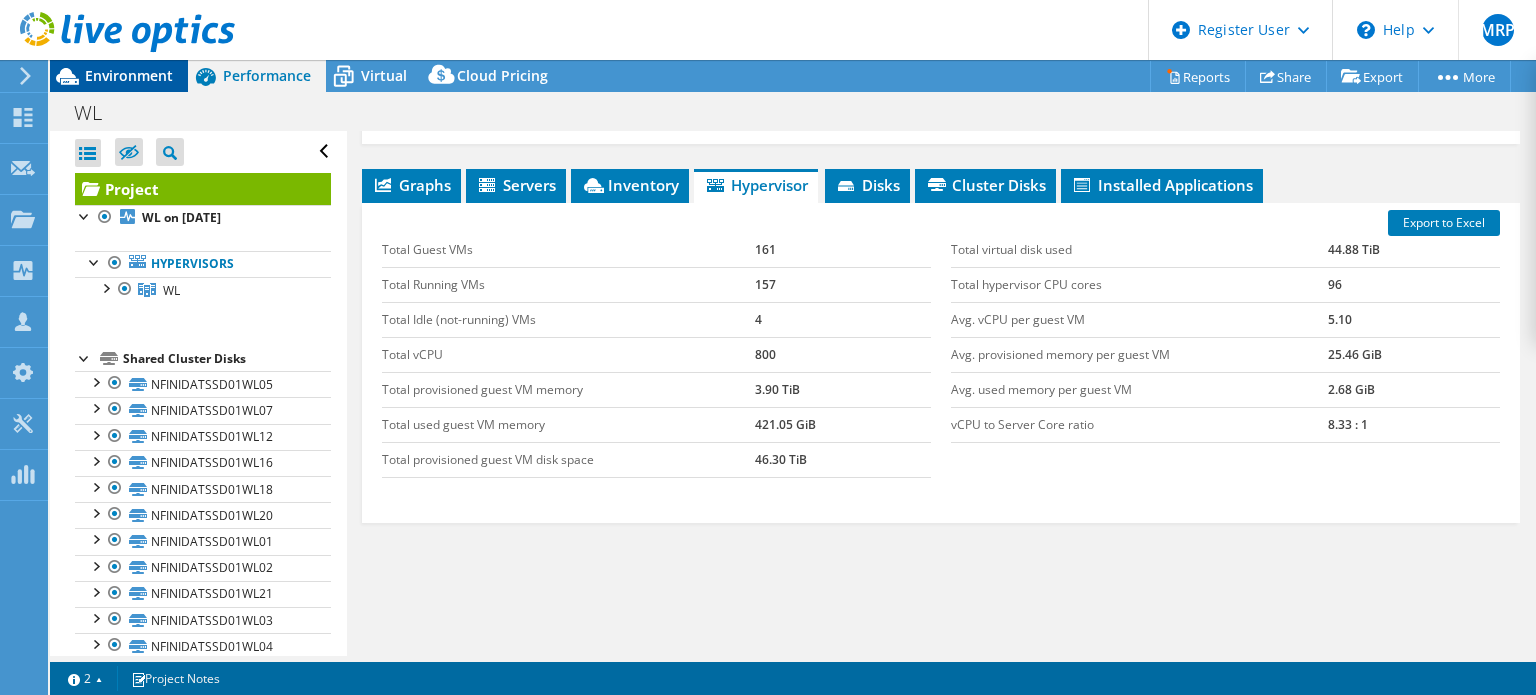 click on "Environment" at bounding box center [129, 75] 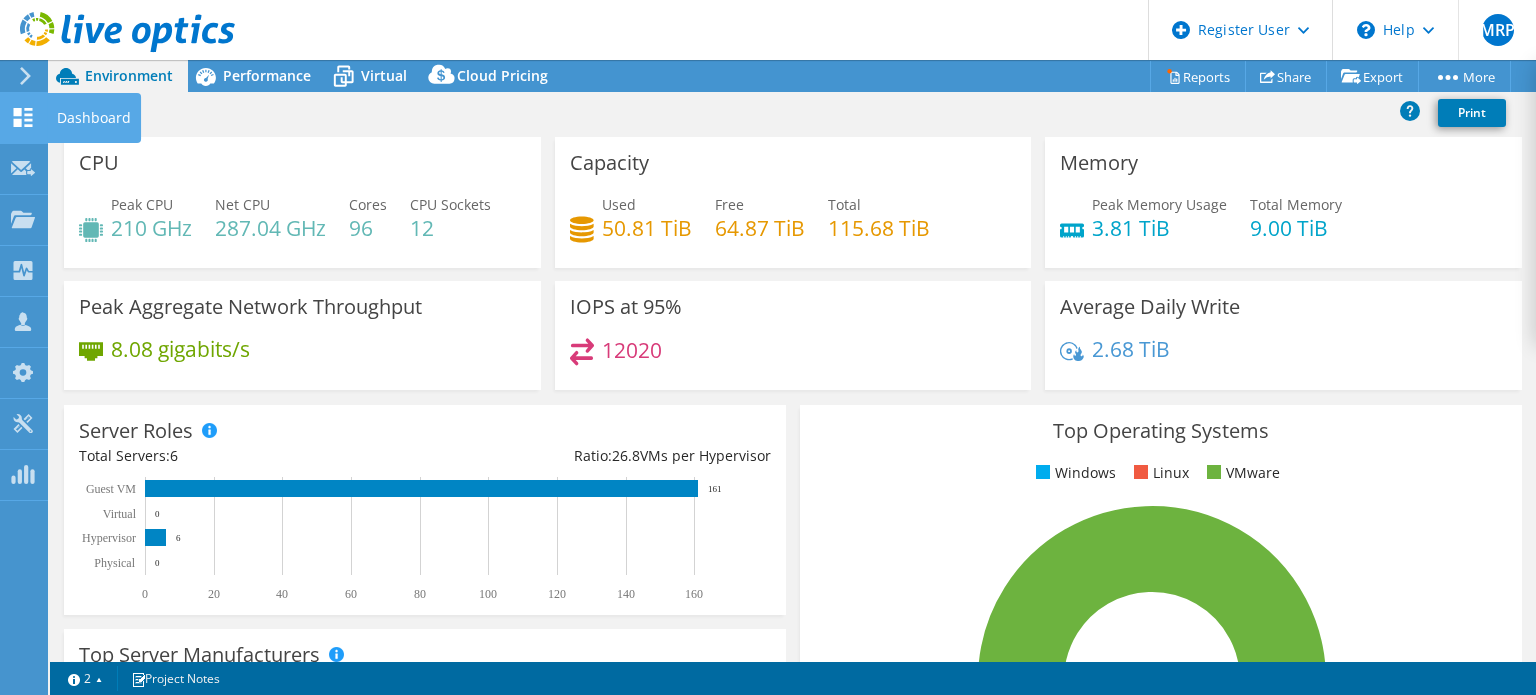 click on "Dashboard" at bounding box center (-66, 118) 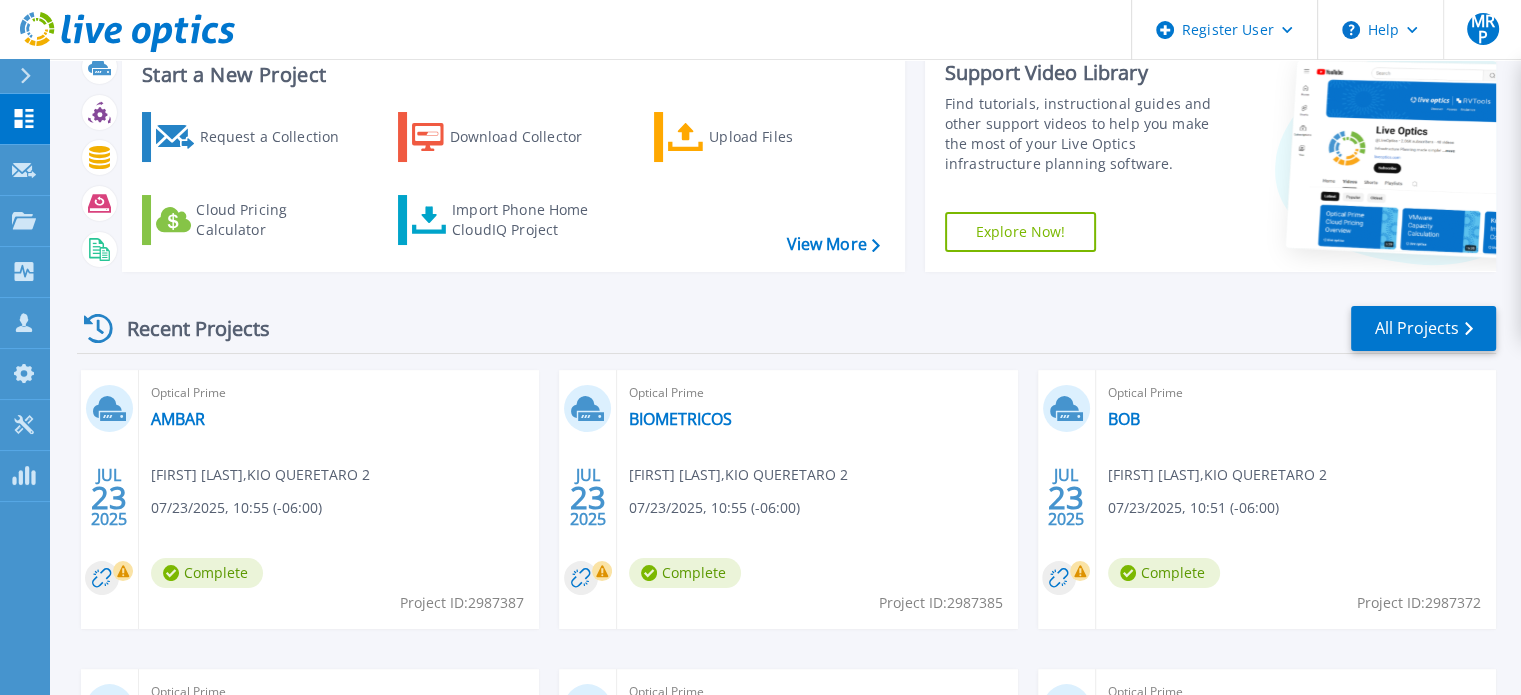 scroll, scrollTop: 12, scrollLeft: 0, axis: vertical 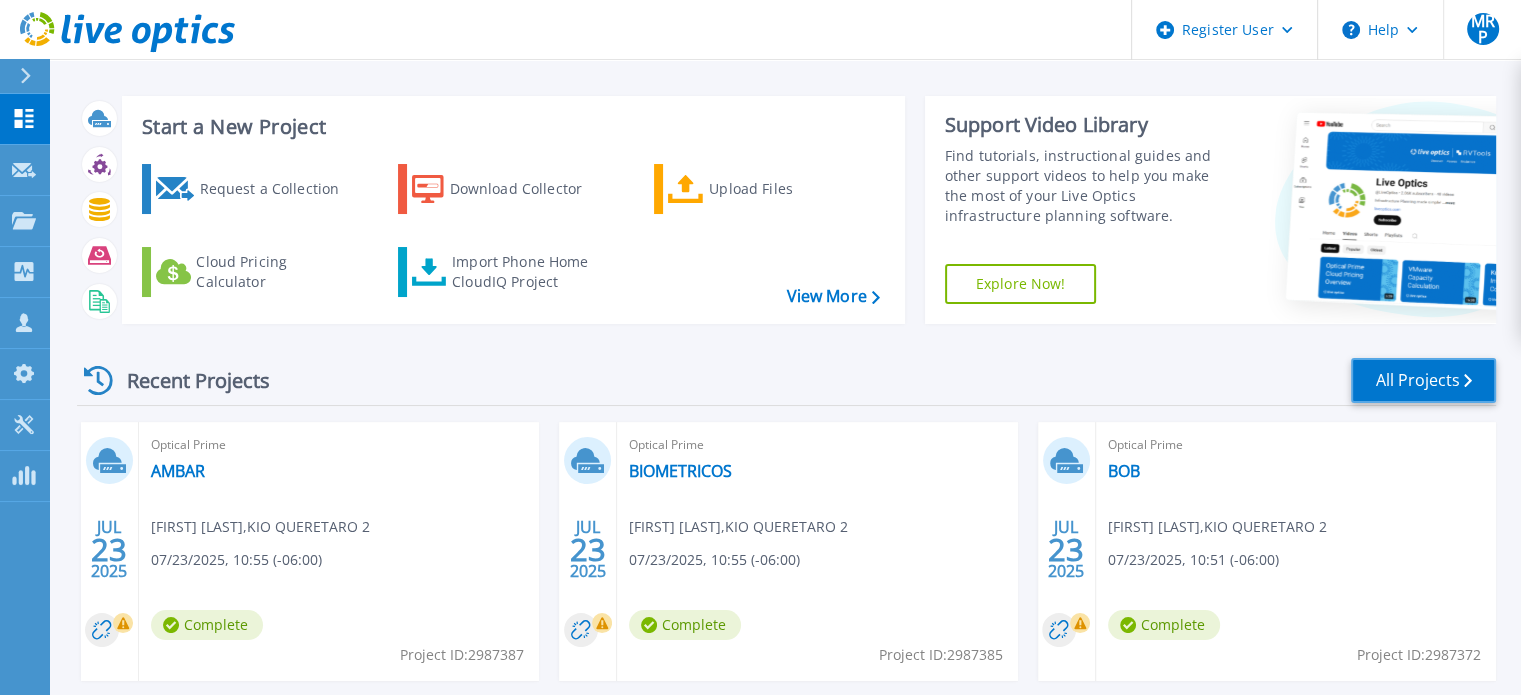 click on "All Projects" at bounding box center [1423, 380] 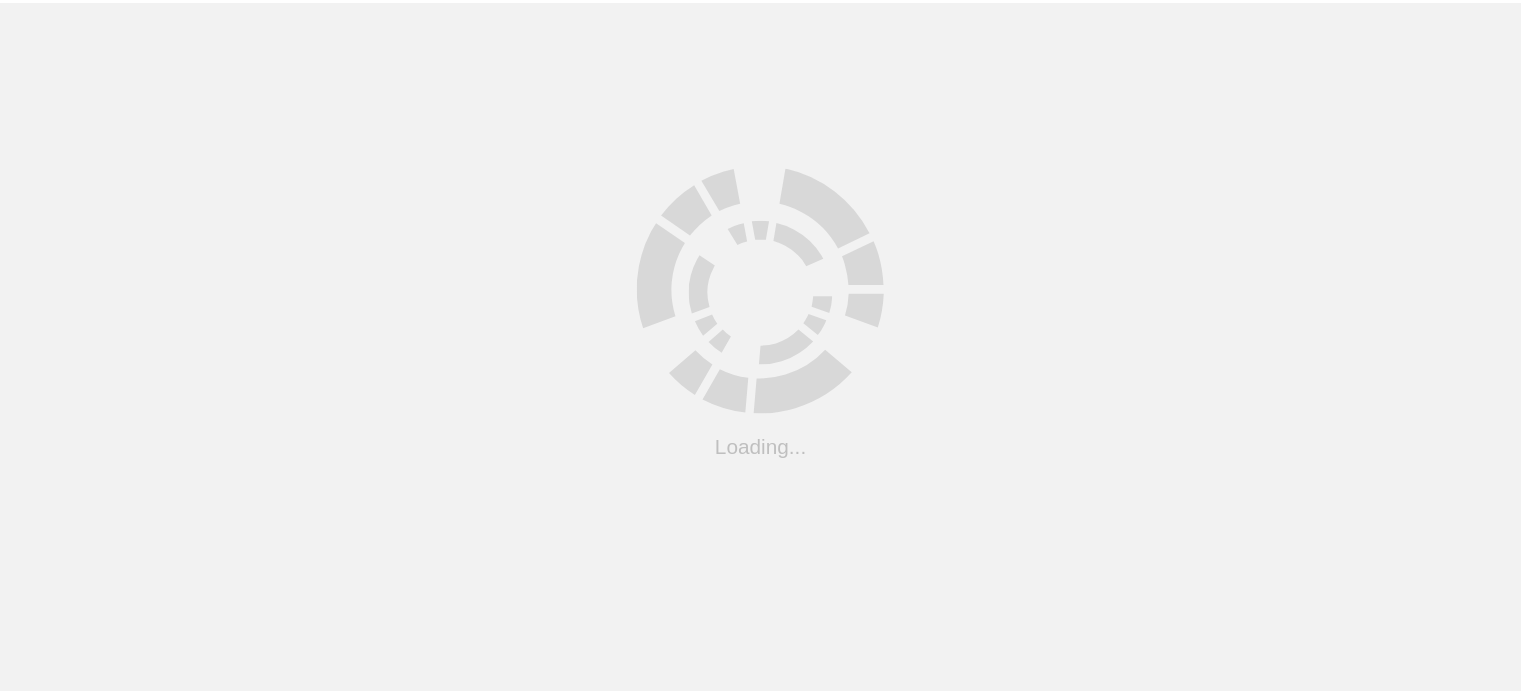 scroll, scrollTop: 0, scrollLeft: 0, axis: both 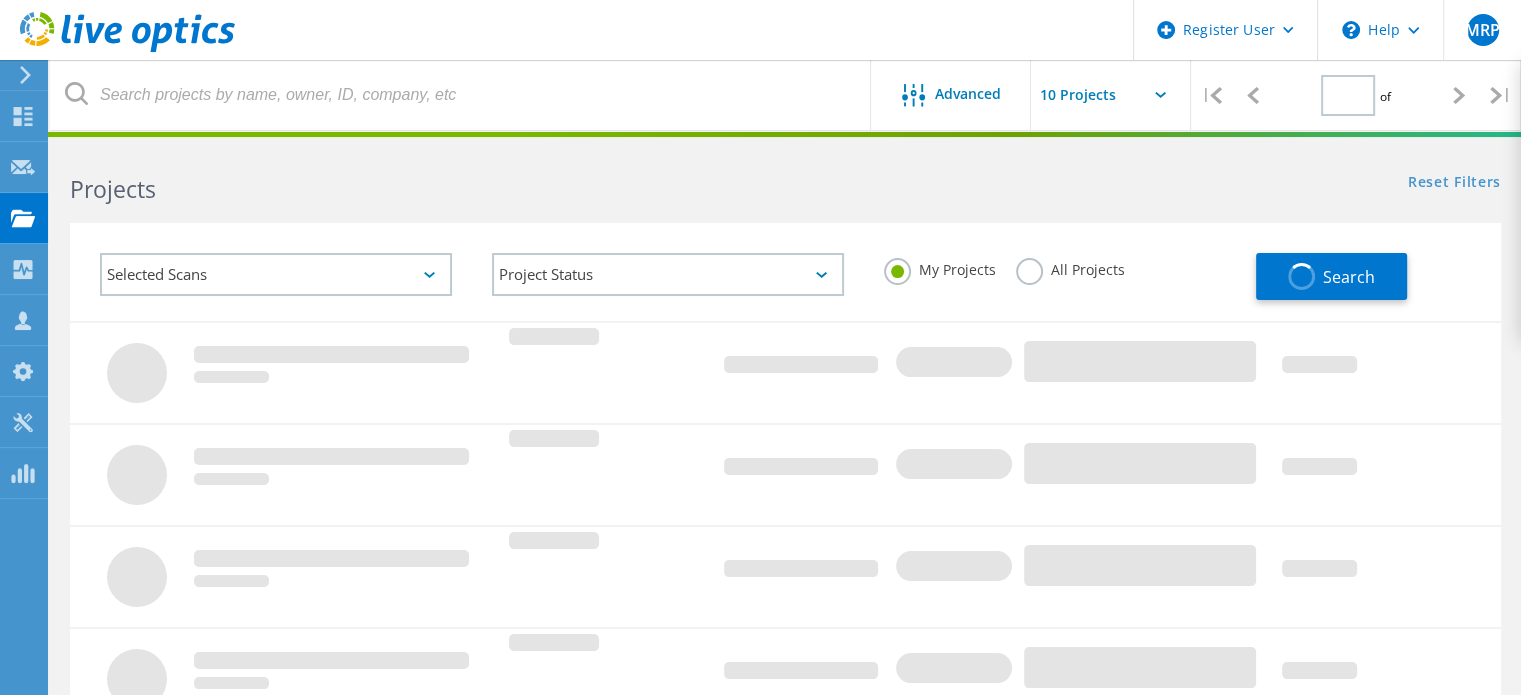 type on "2" 